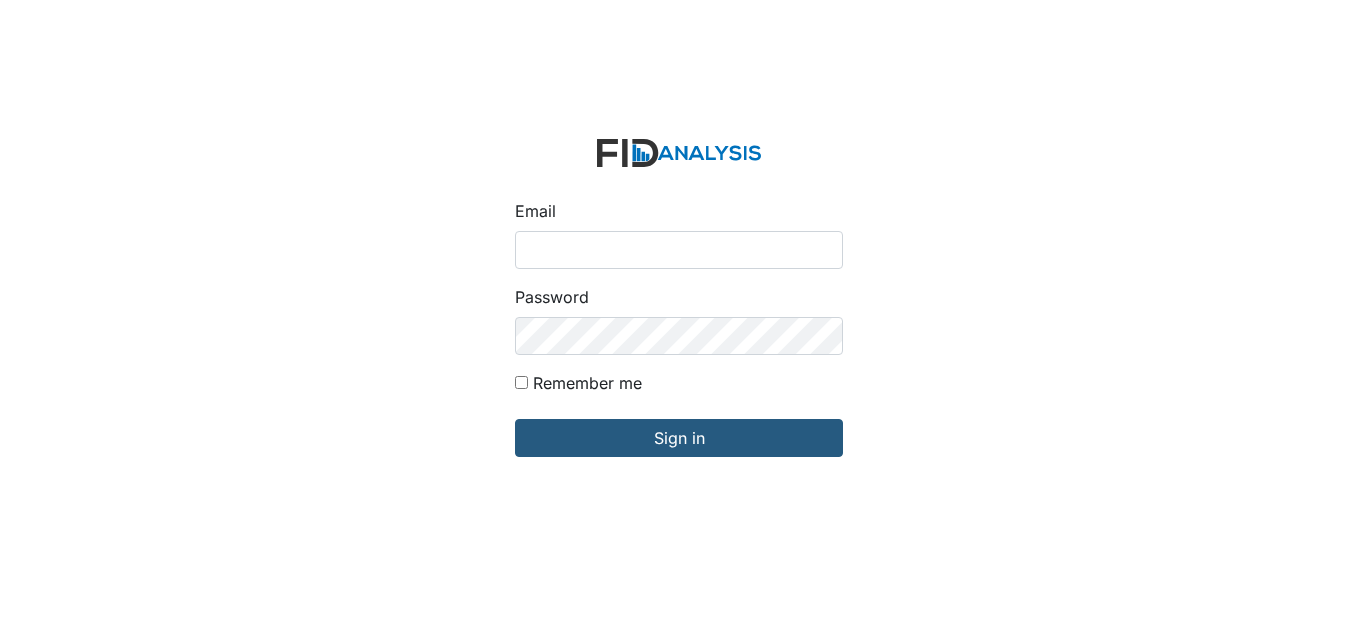 scroll, scrollTop: 0, scrollLeft: 0, axis: both 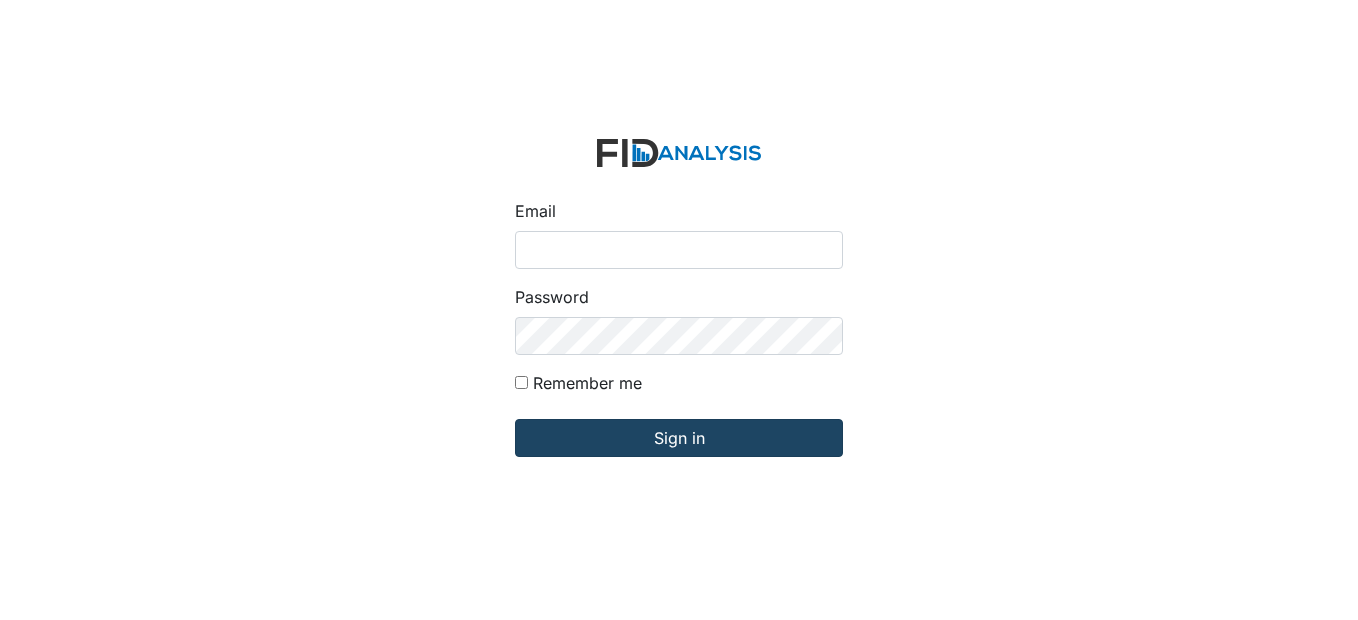 type on "[USERNAME]@example.com" 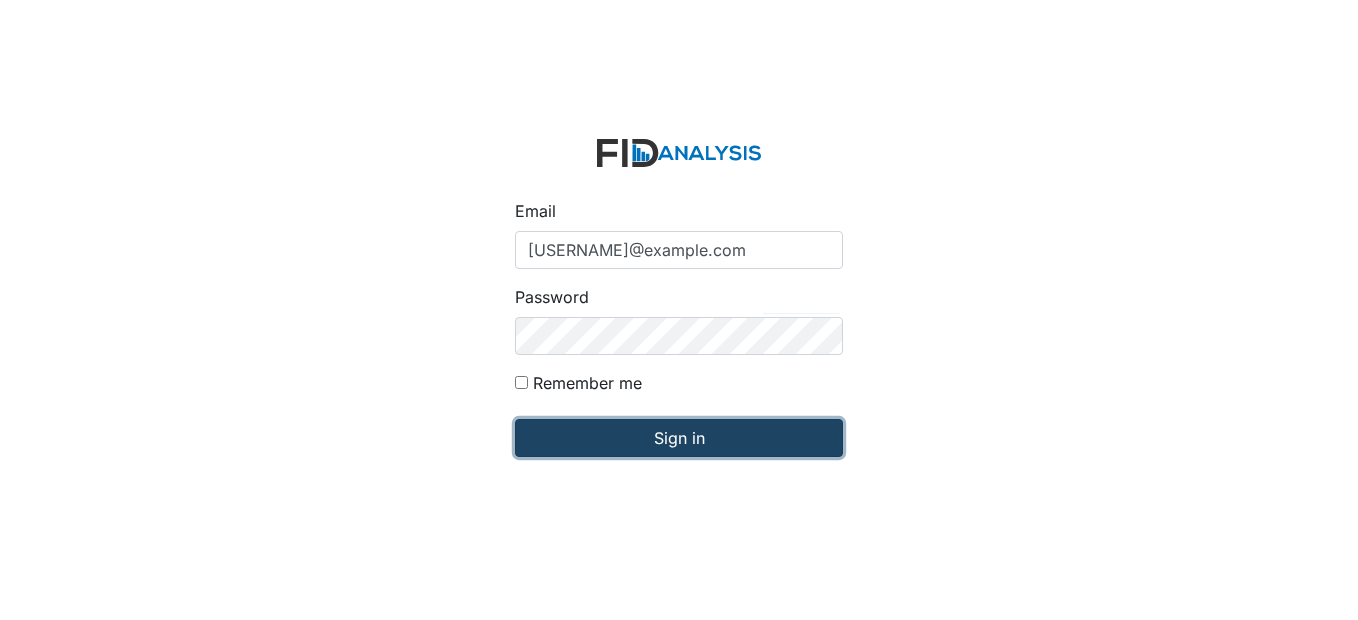 click on "Sign in" at bounding box center (679, 438) 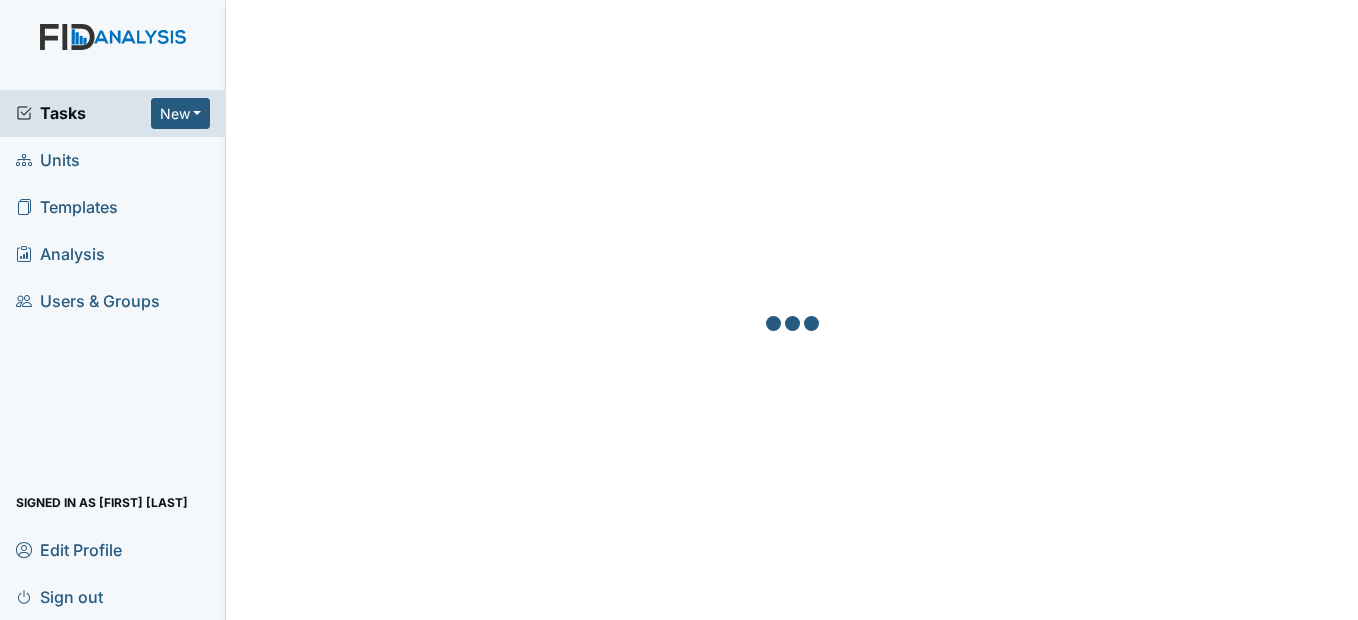 scroll, scrollTop: 0, scrollLeft: 0, axis: both 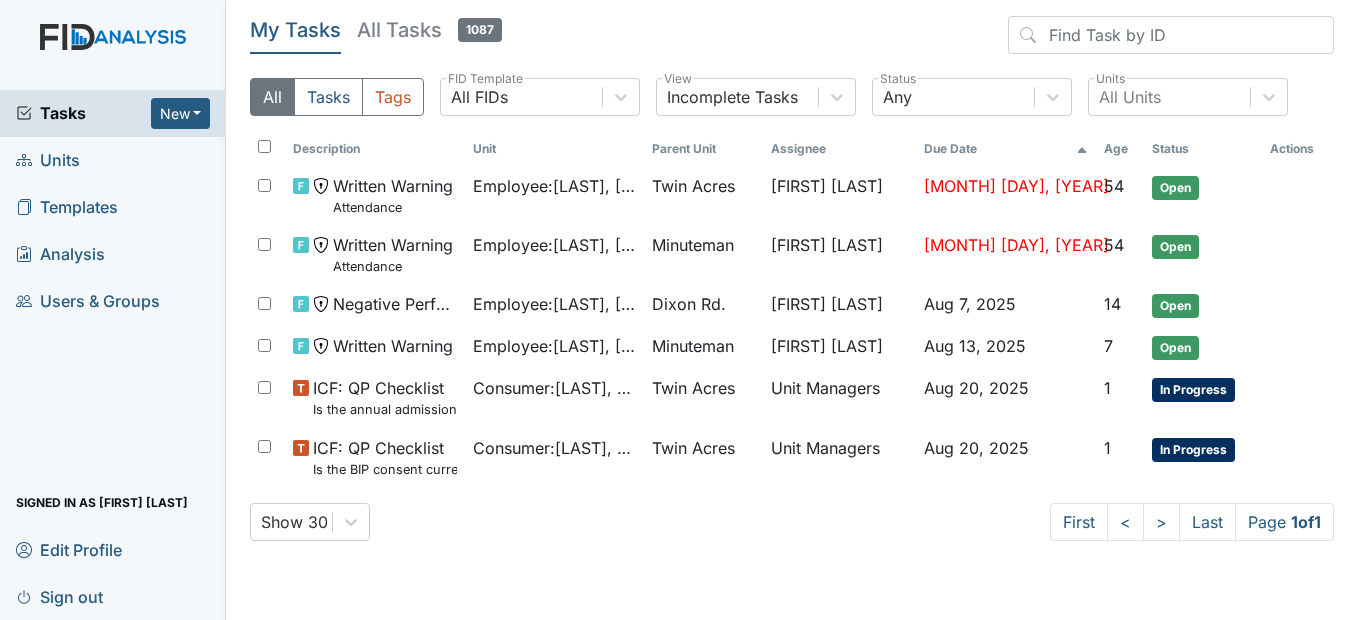 click on "Units" at bounding box center (48, 160) 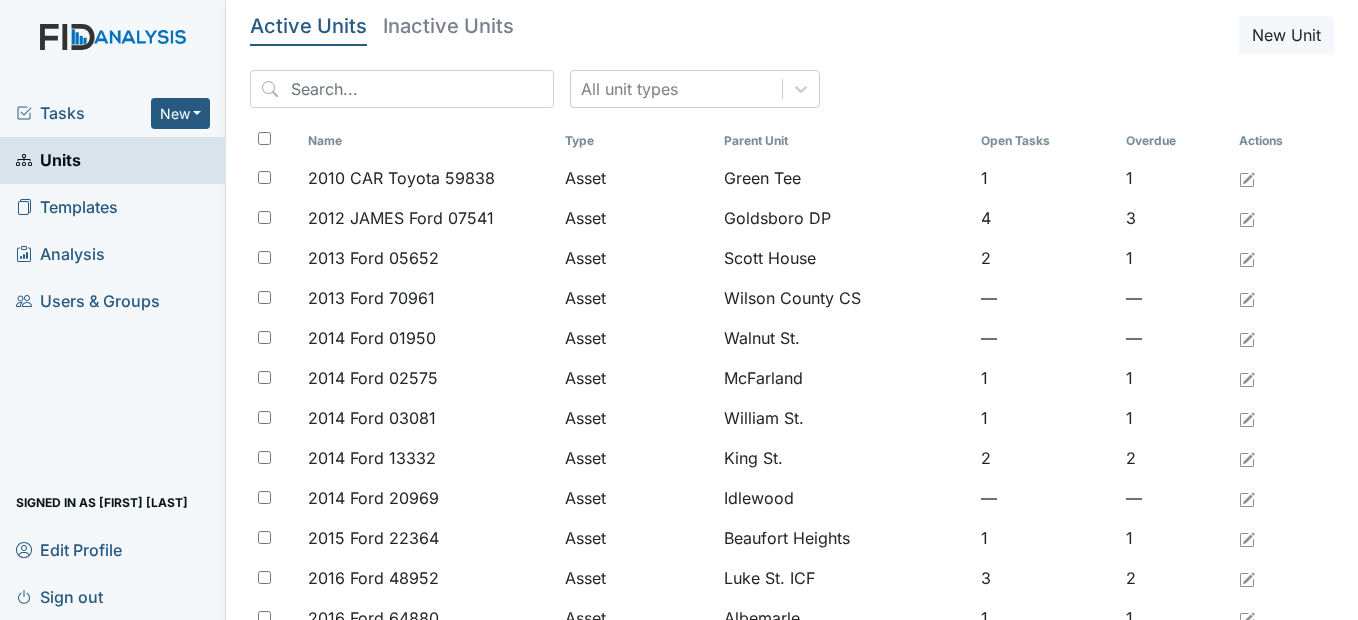 scroll, scrollTop: 0, scrollLeft: 0, axis: both 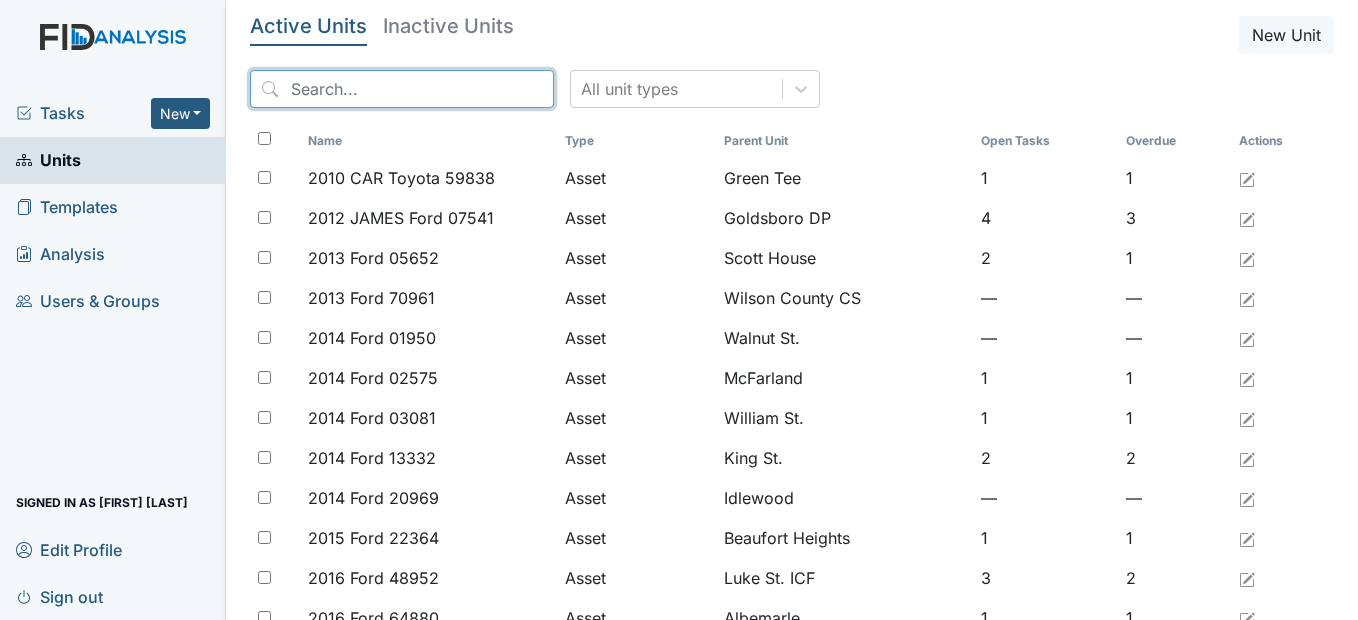 click at bounding box center [402, 89] 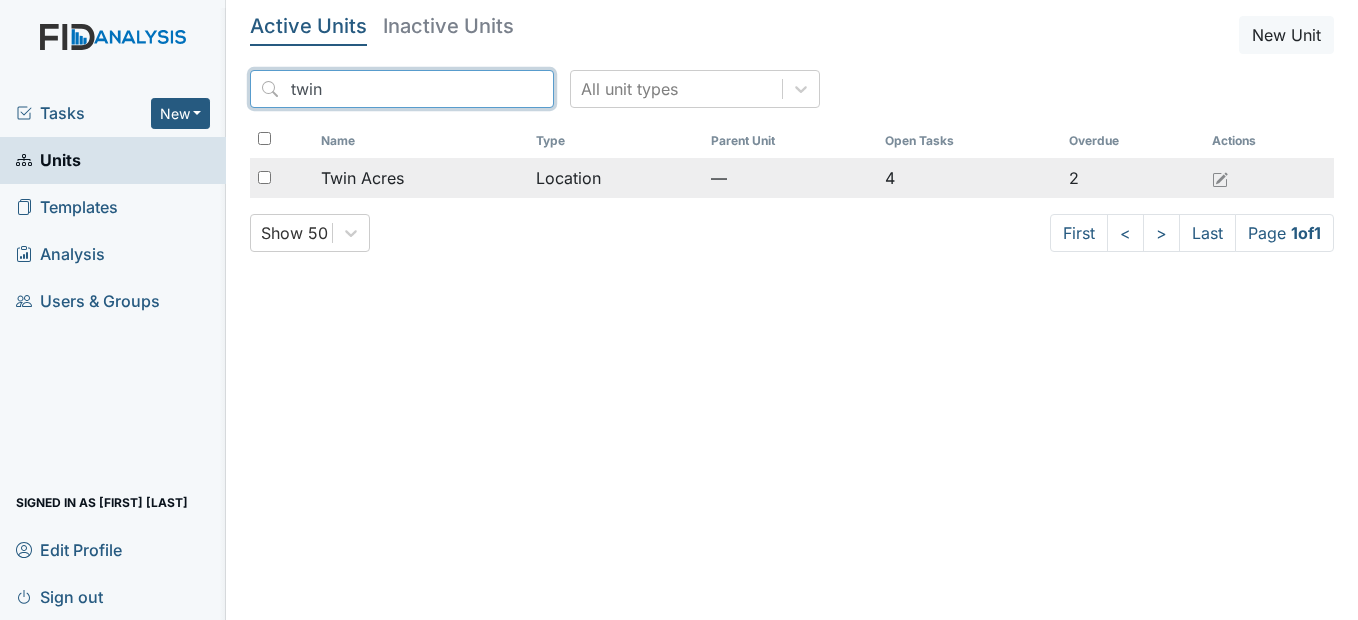 type on "twin" 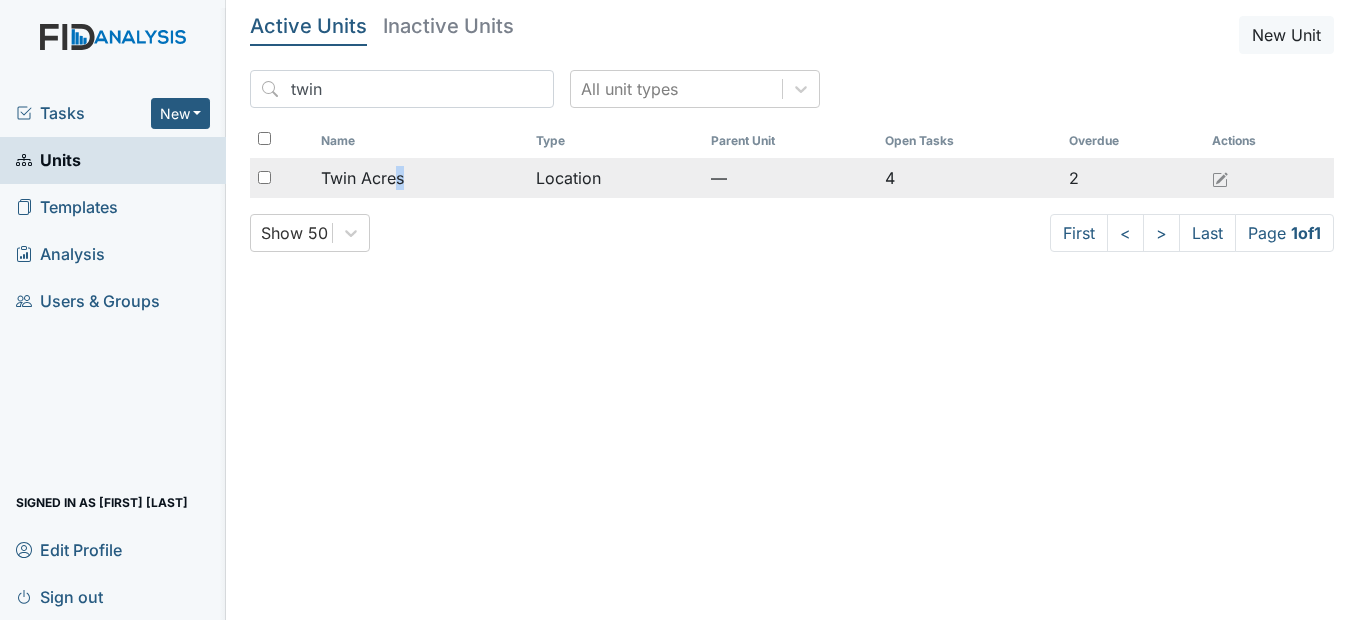 click on "Twin Acres" at bounding box center [362, 178] 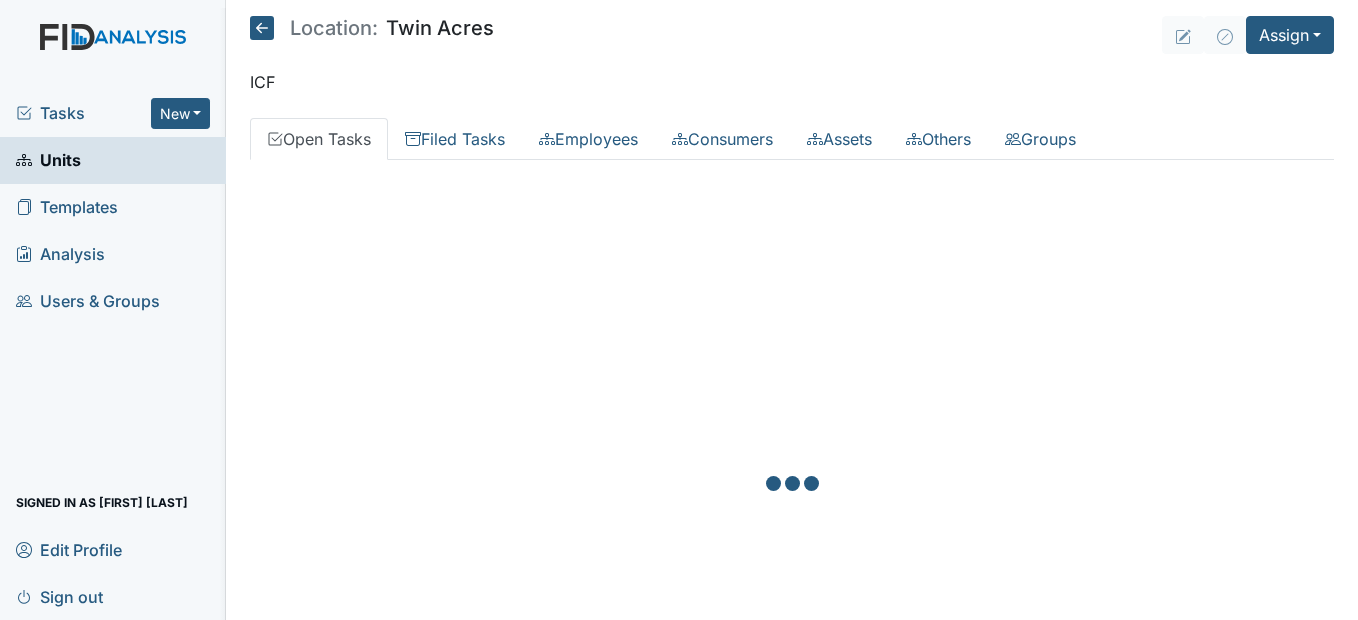 scroll, scrollTop: 0, scrollLeft: 0, axis: both 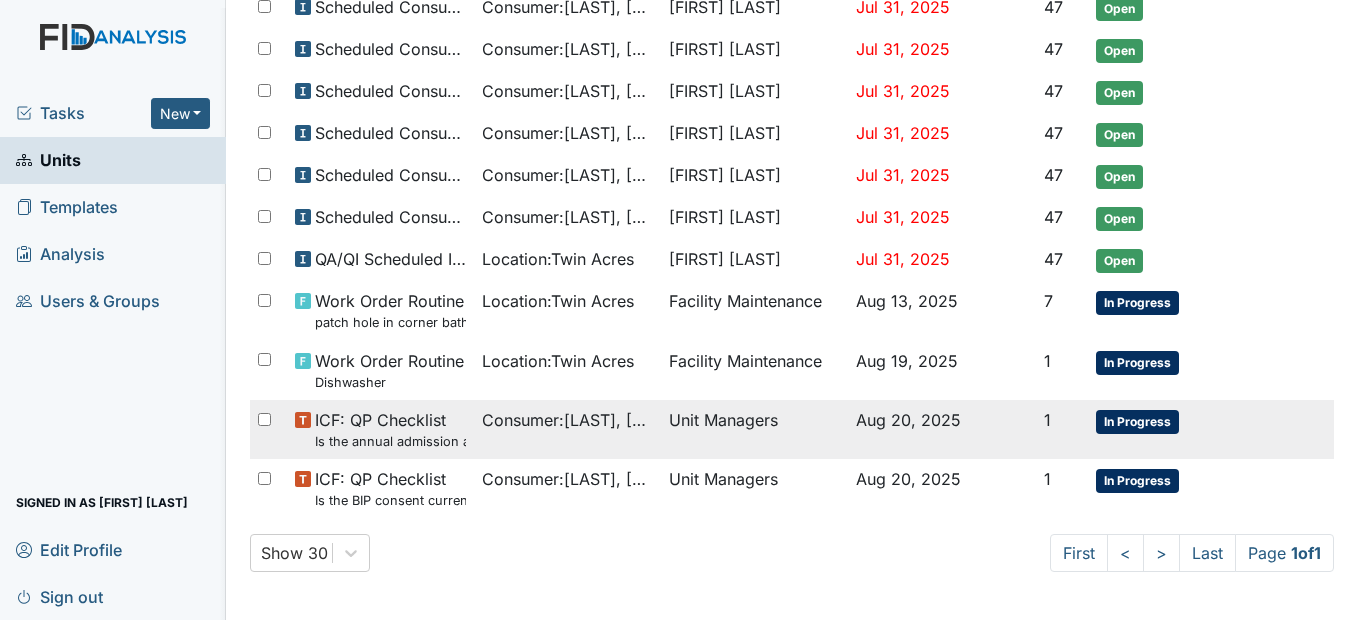 click on "Consumer :  Petit, Brenda" at bounding box center (567, 420) 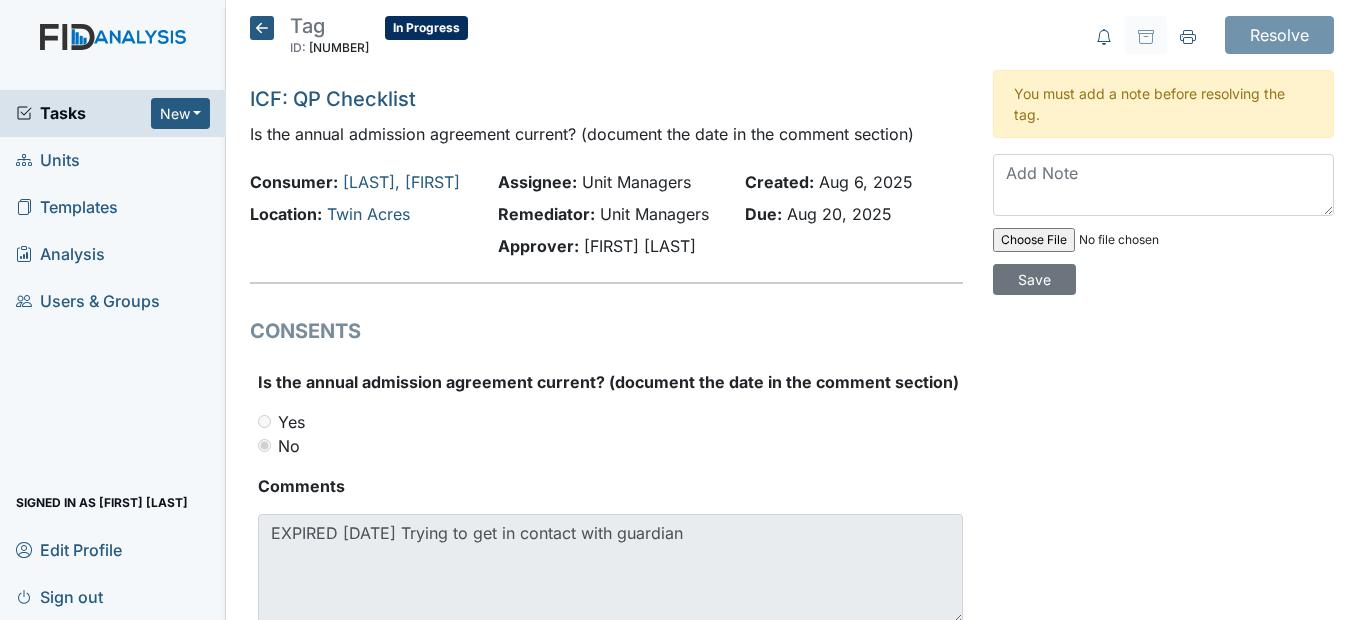 scroll, scrollTop: 0, scrollLeft: 0, axis: both 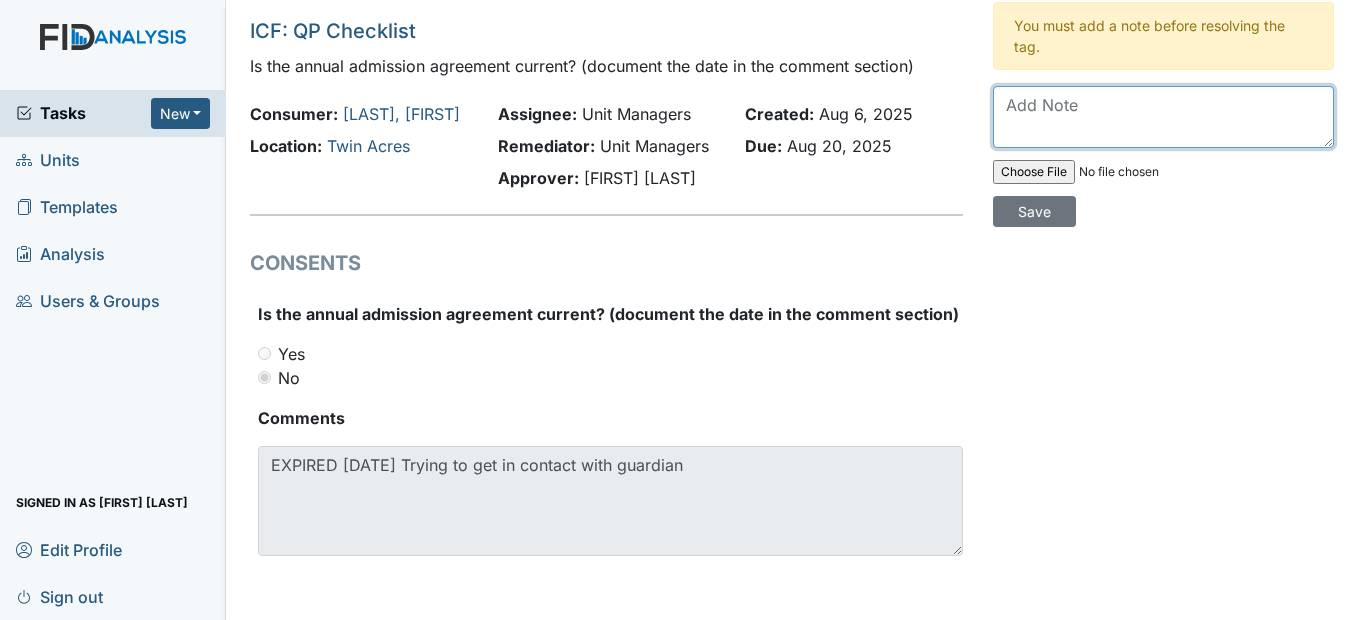click at bounding box center (1163, 117) 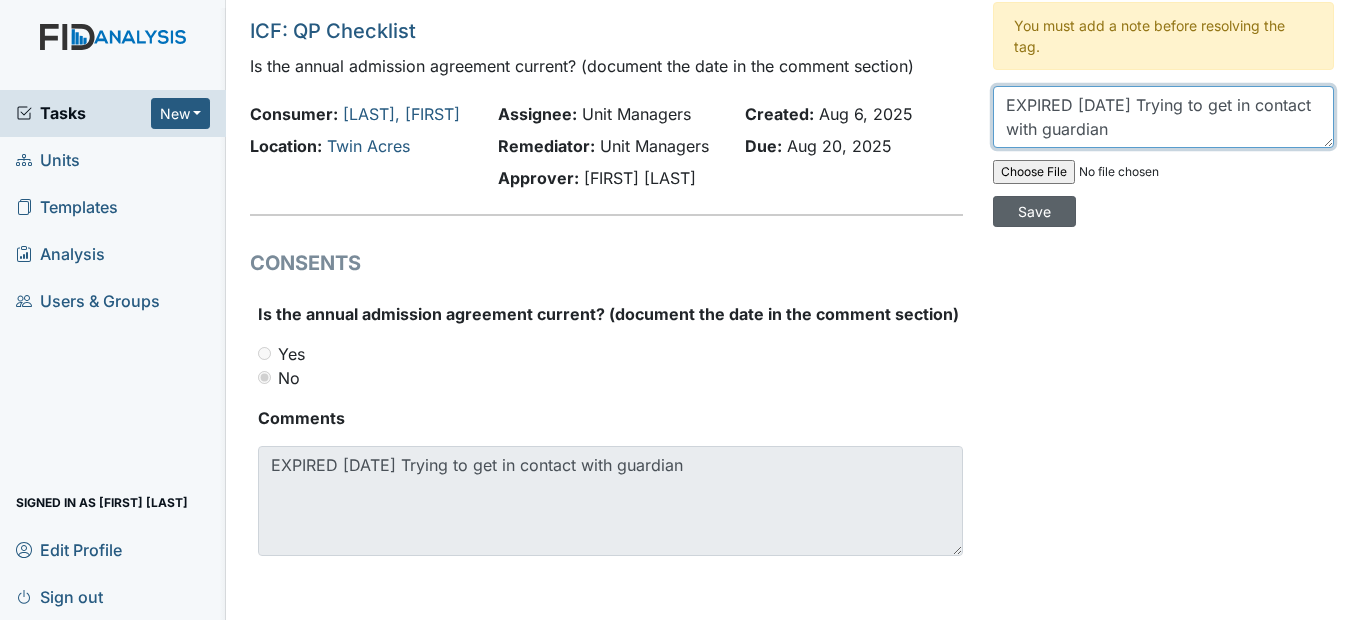 type on "EXPIRED 5/8/24 Trying to get in contact with guardian" 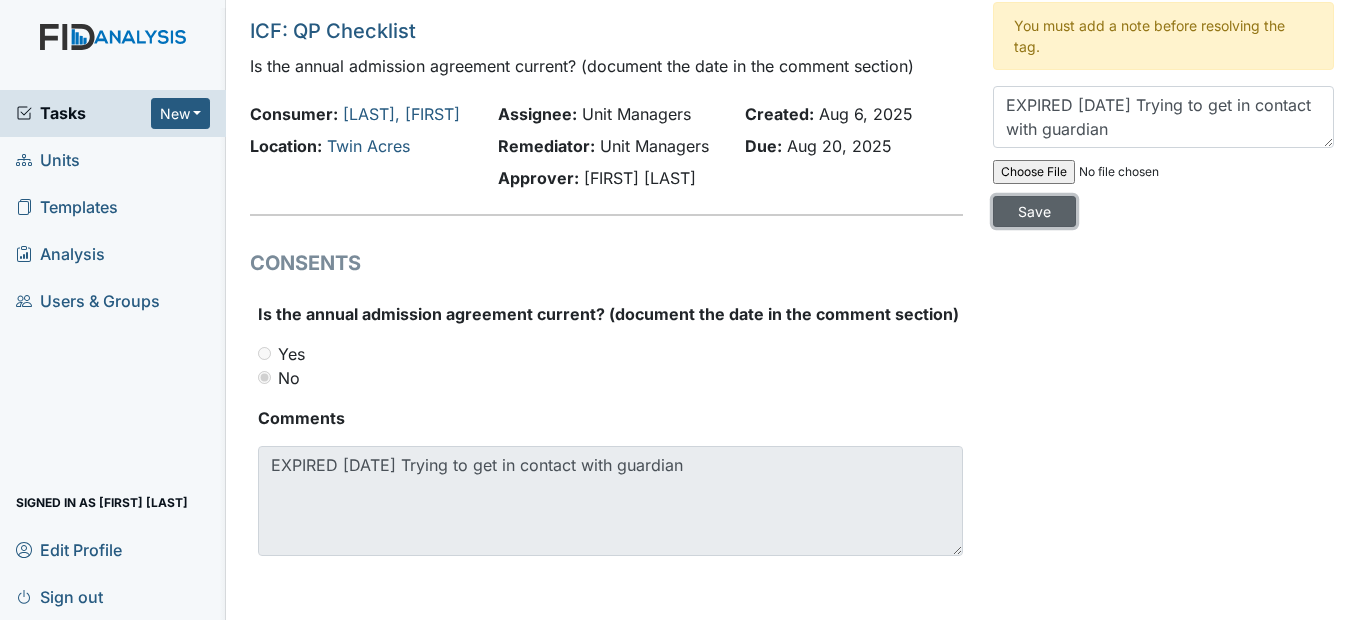 click on "Save" at bounding box center [1034, 211] 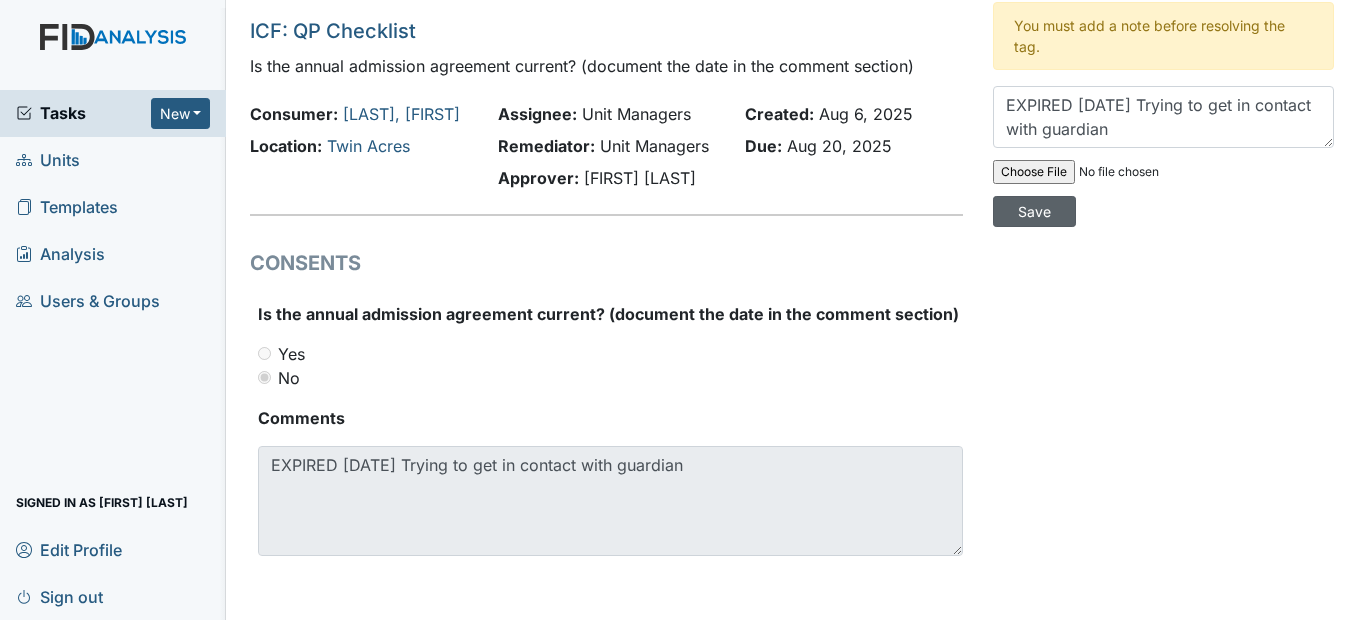 type 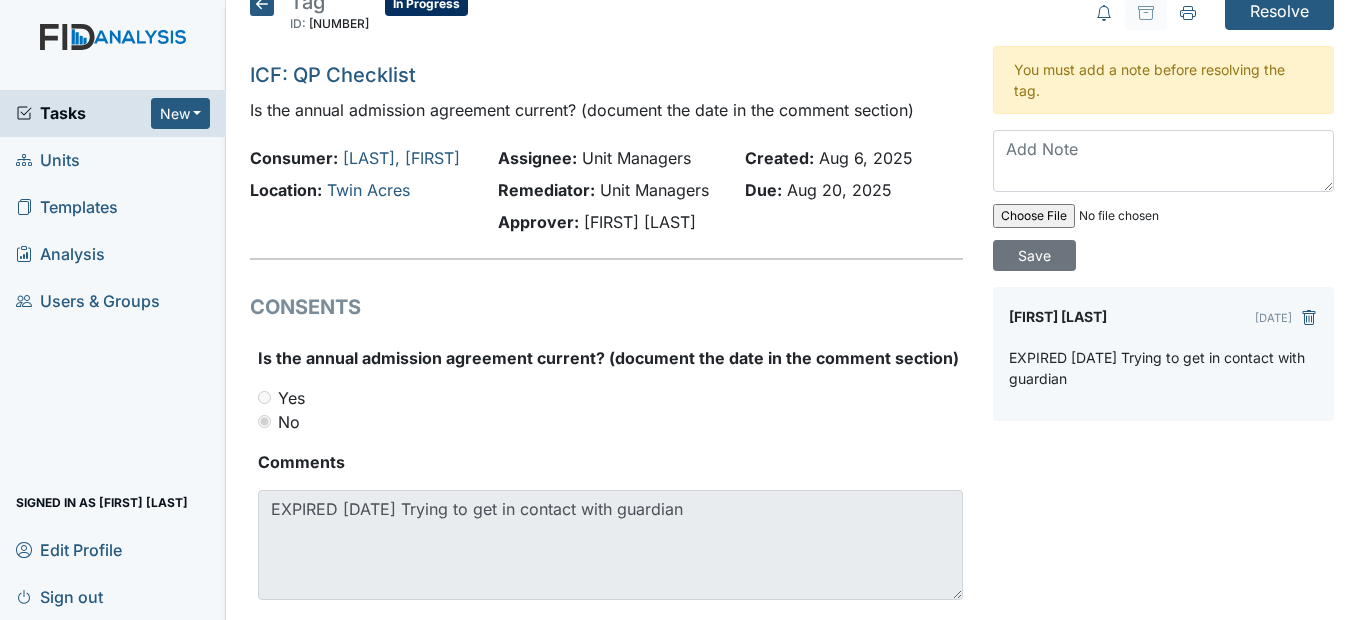 scroll, scrollTop: 0, scrollLeft: 0, axis: both 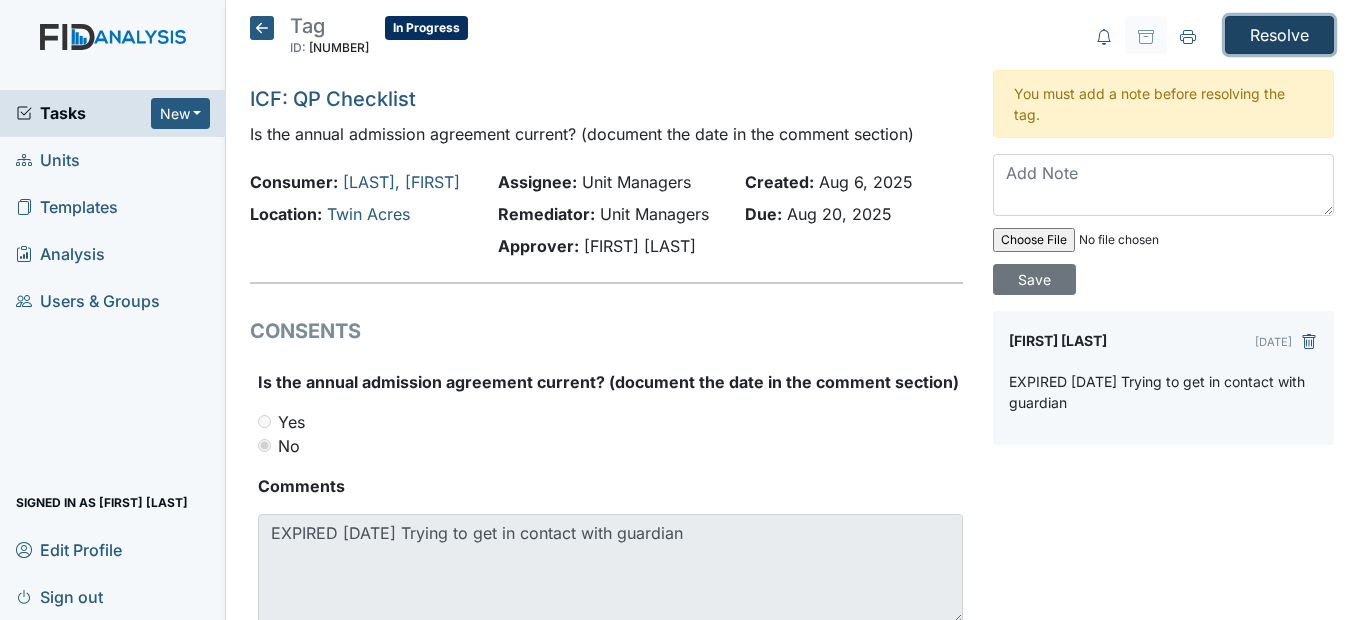 click on "Resolve" at bounding box center [1279, 35] 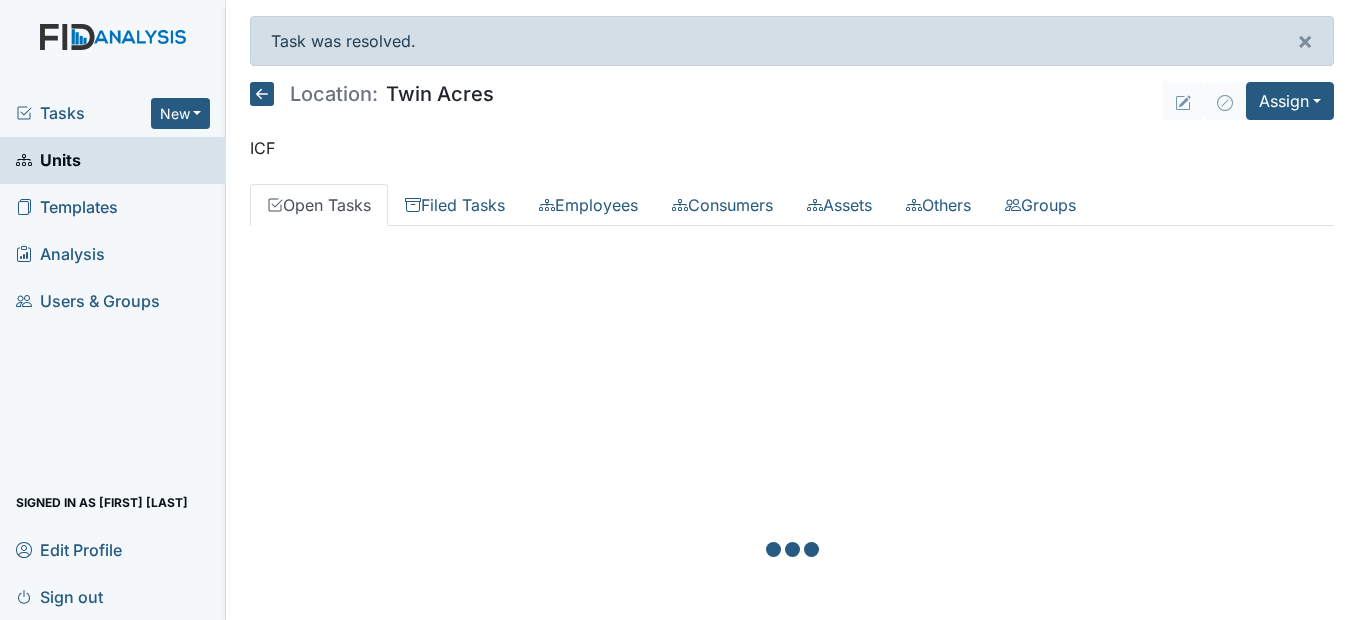 scroll, scrollTop: 0, scrollLeft: 0, axis: both 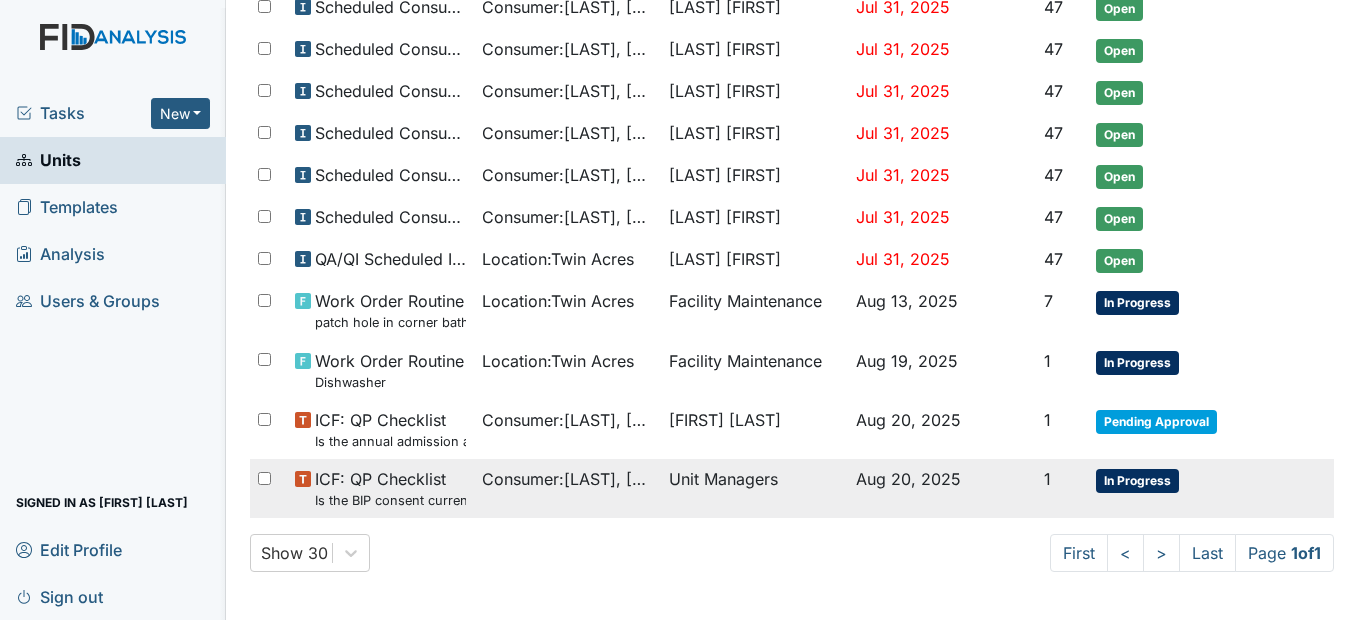 click on "Unit Managers" at bounding box center [754, 488] 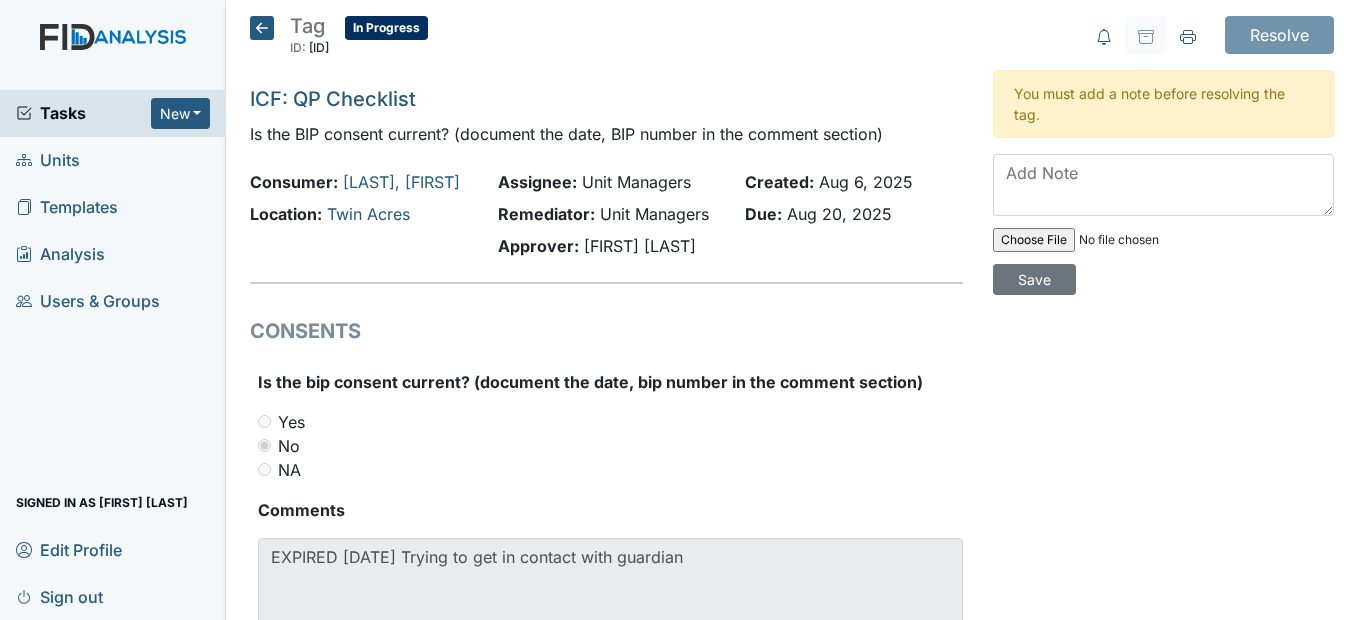 scroll, scrollTop: 0, scrollLeft: 0, axis: both 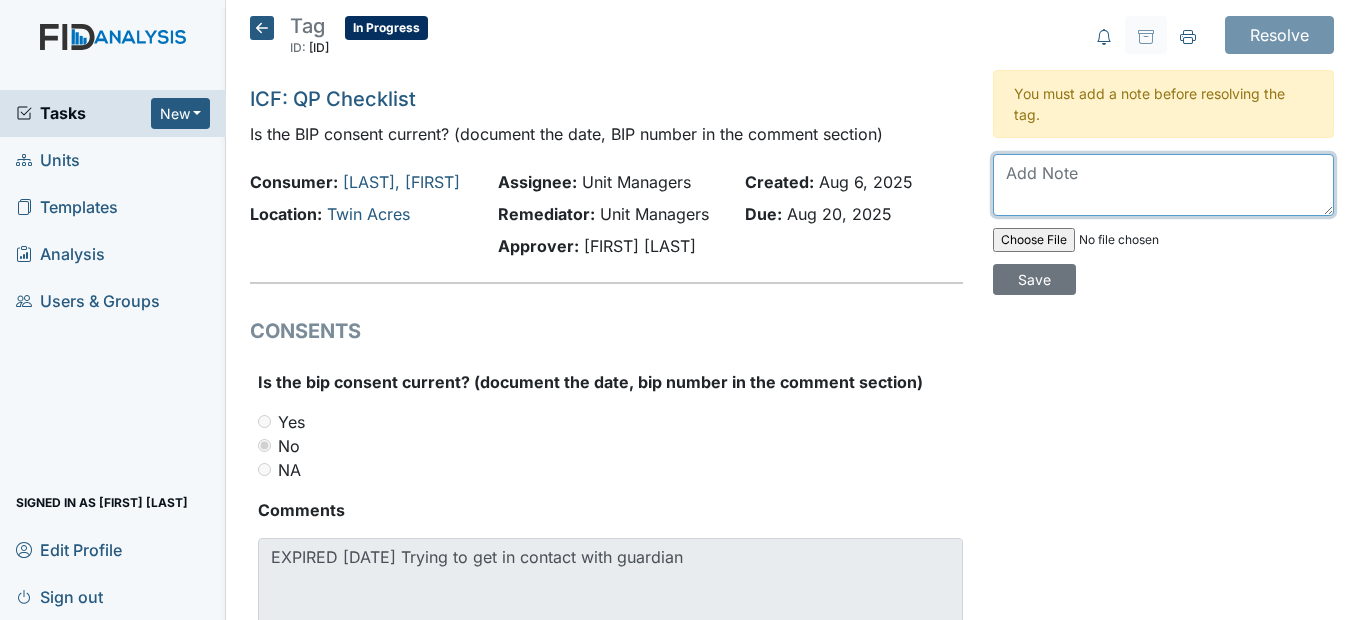 click at bounding box center (1163, 185) 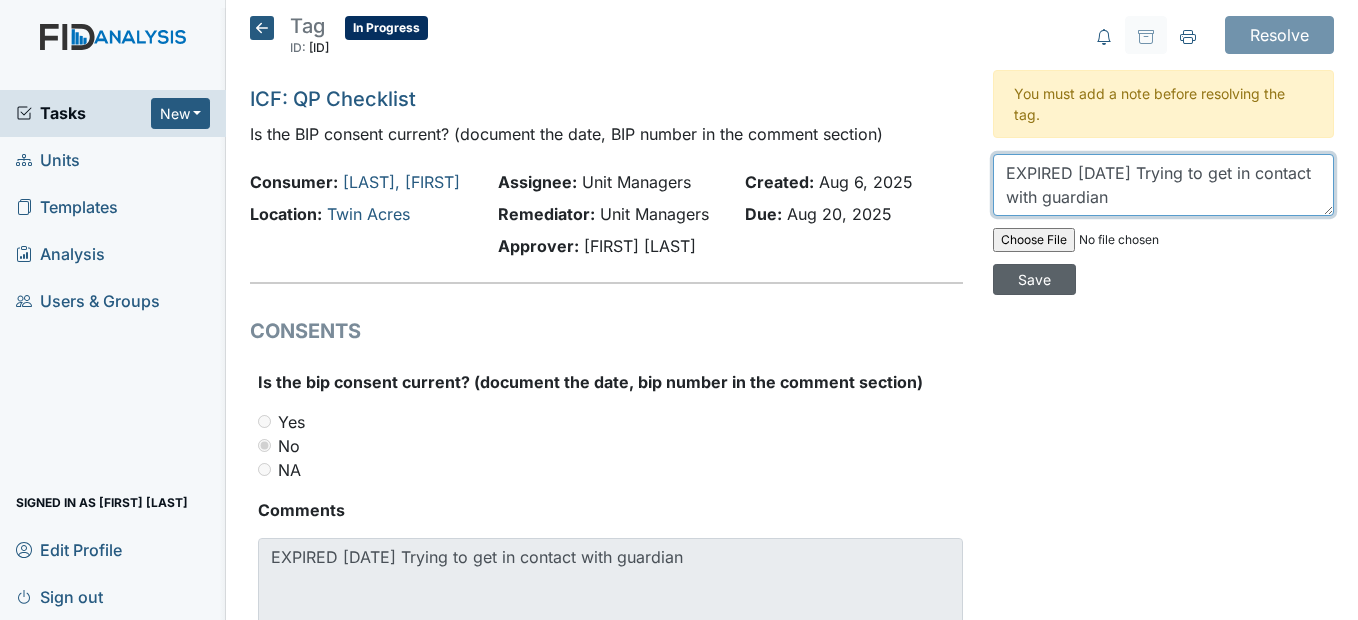 type on "EXPIRED 3/28/25 Trying to get in contact with guardian" 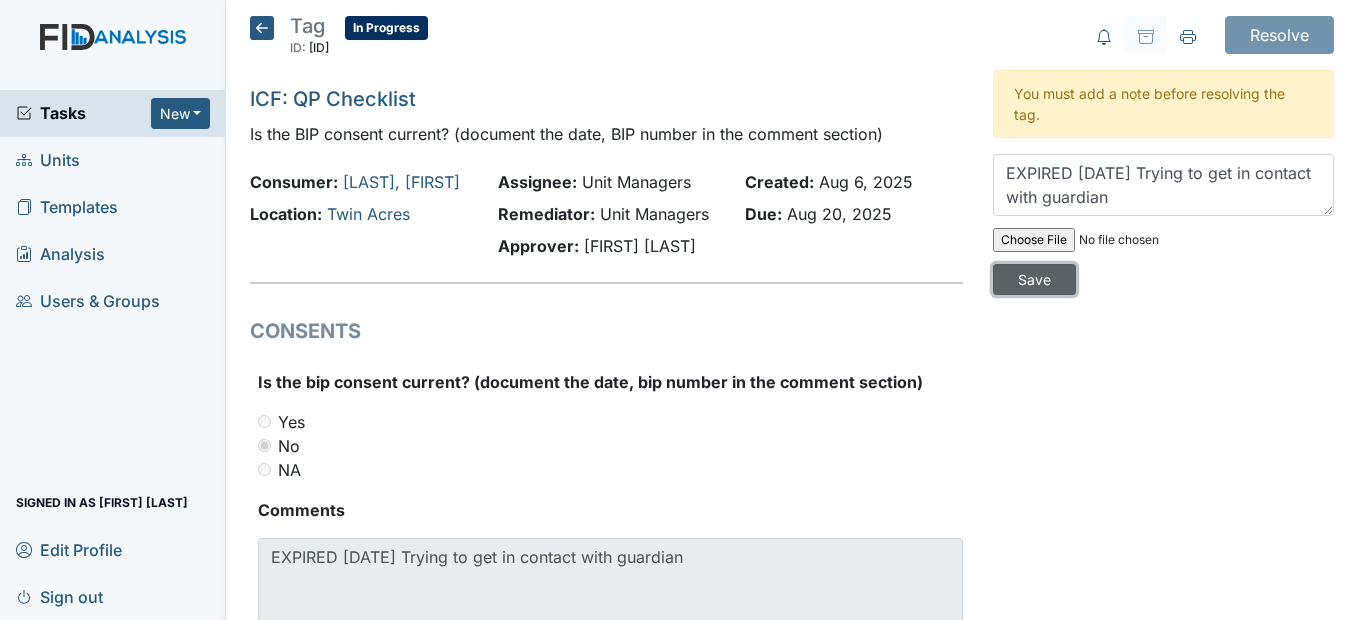 click on "Save" at bounding box center [1034, 279] 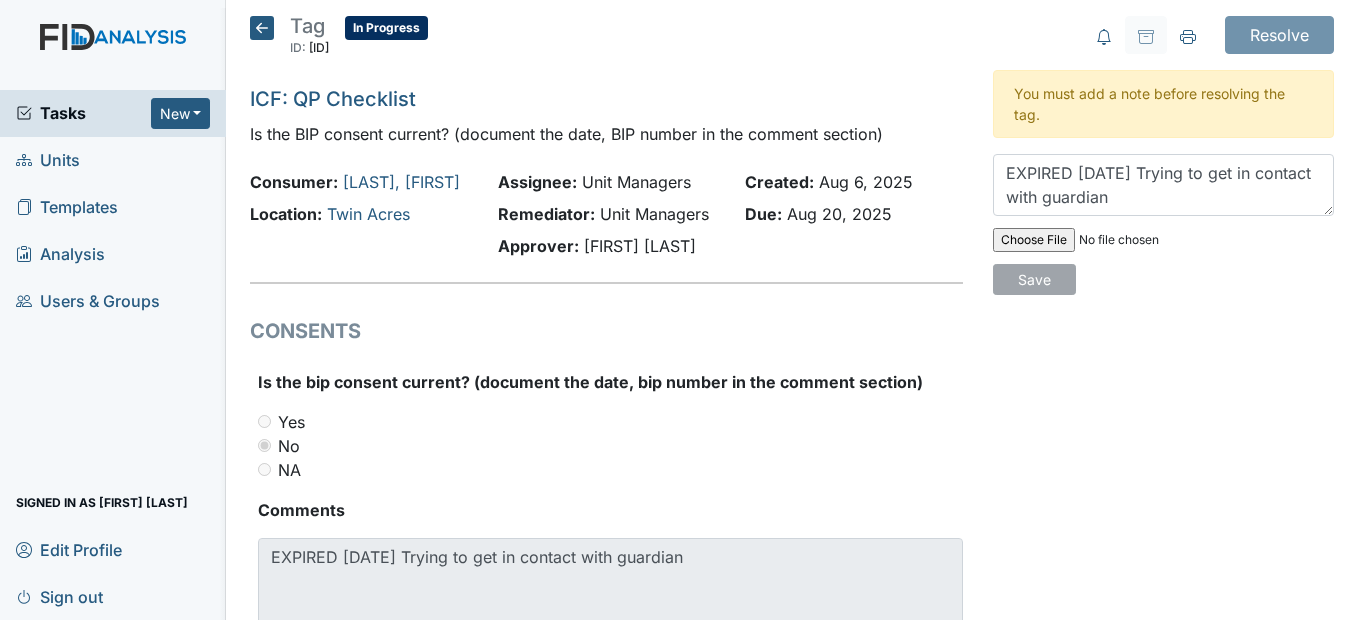 type 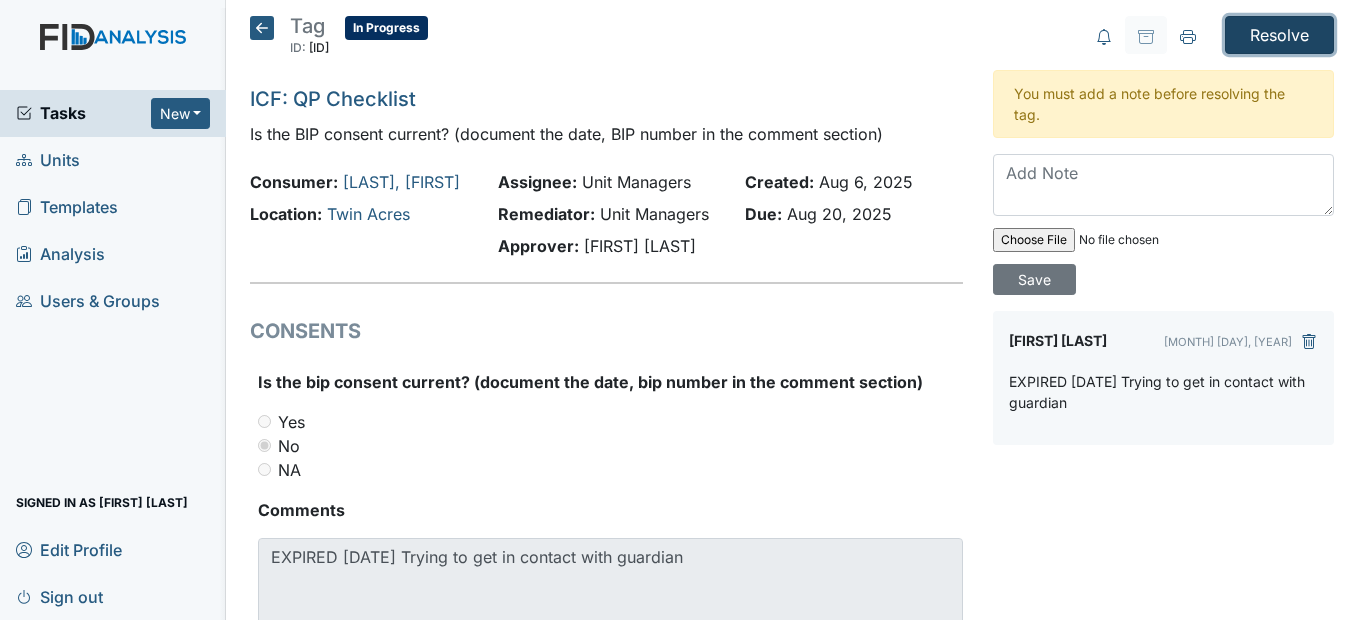 click on "Resolve" at bounding box center (1279, 35) 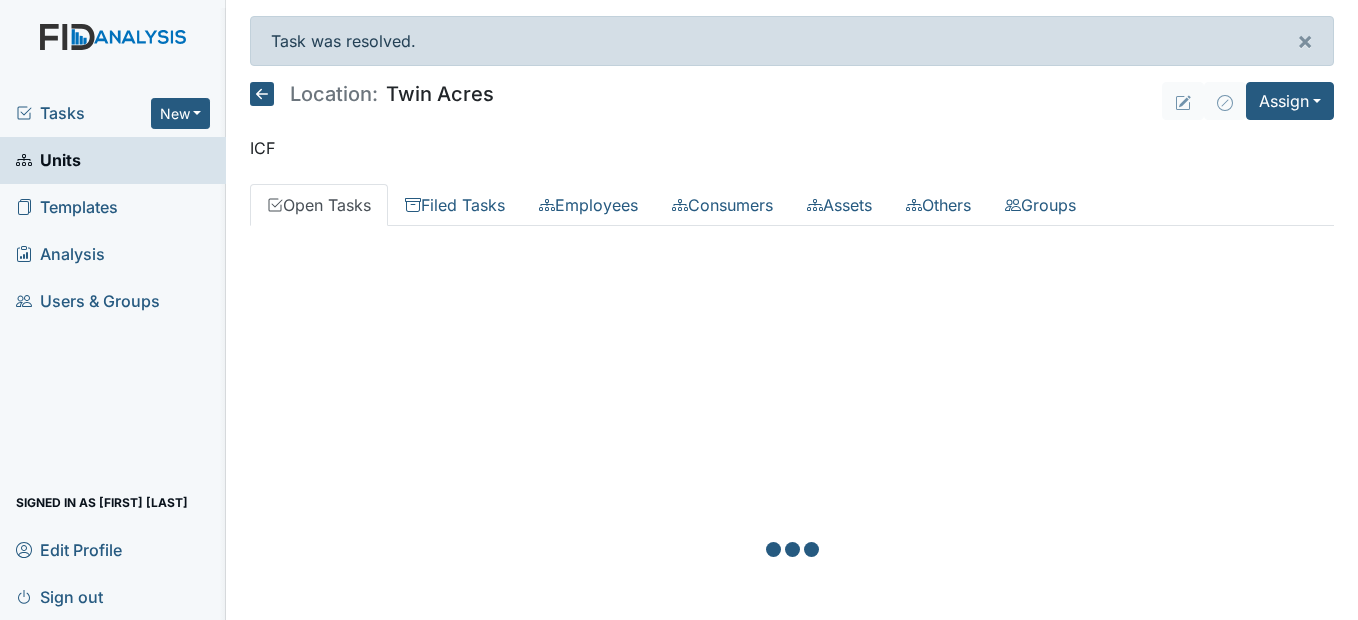 scroll, scrollTop: 0, scrollLeft: 0, axis: both 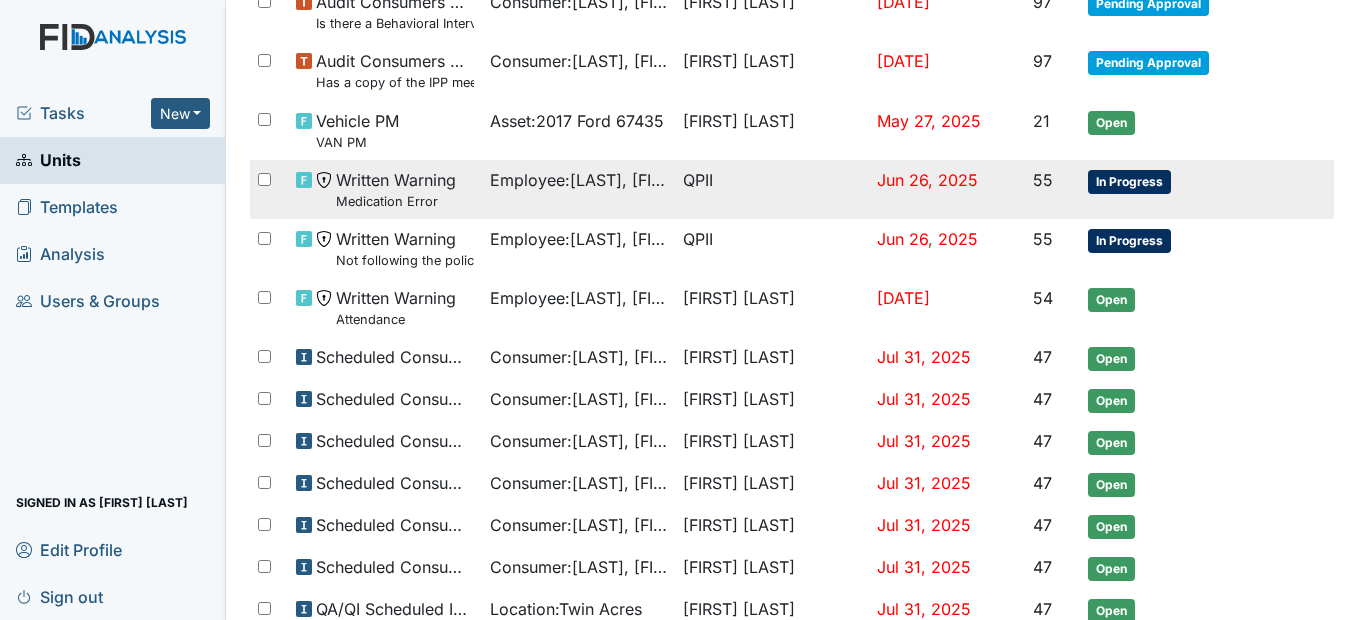 click on "QPII" at bounding box center (772, 189) 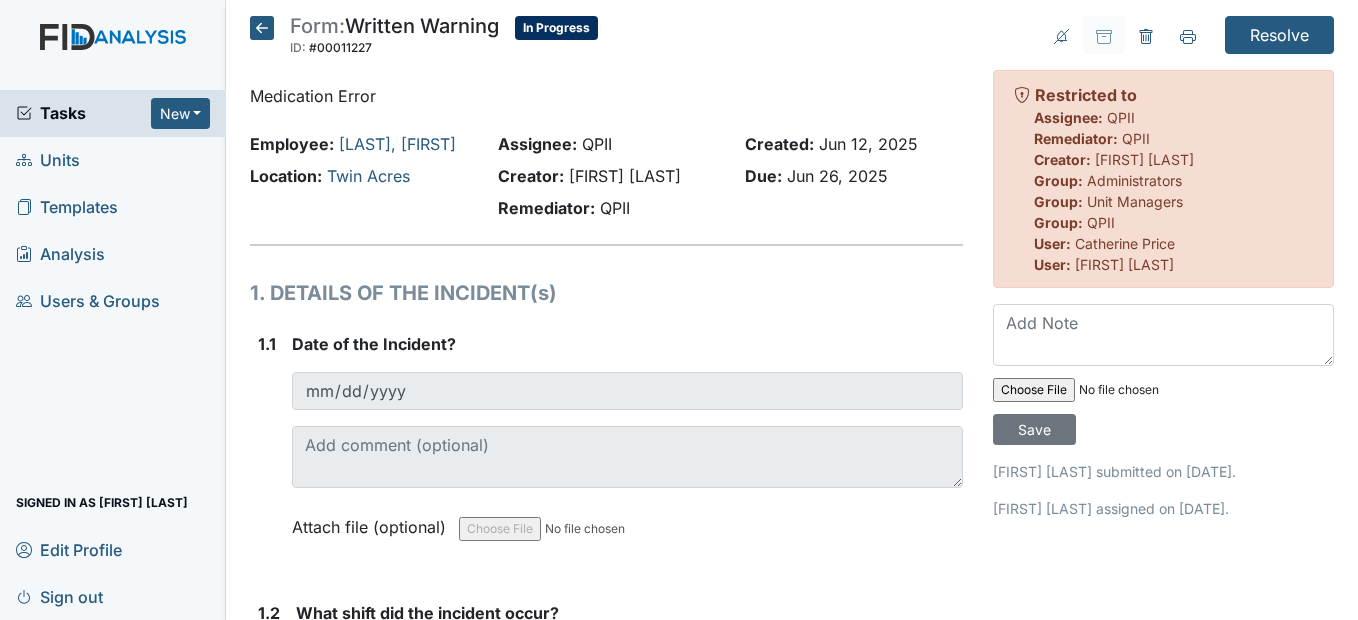 scroll, scrollTop: 0, scrollLeft: 0, axis: both 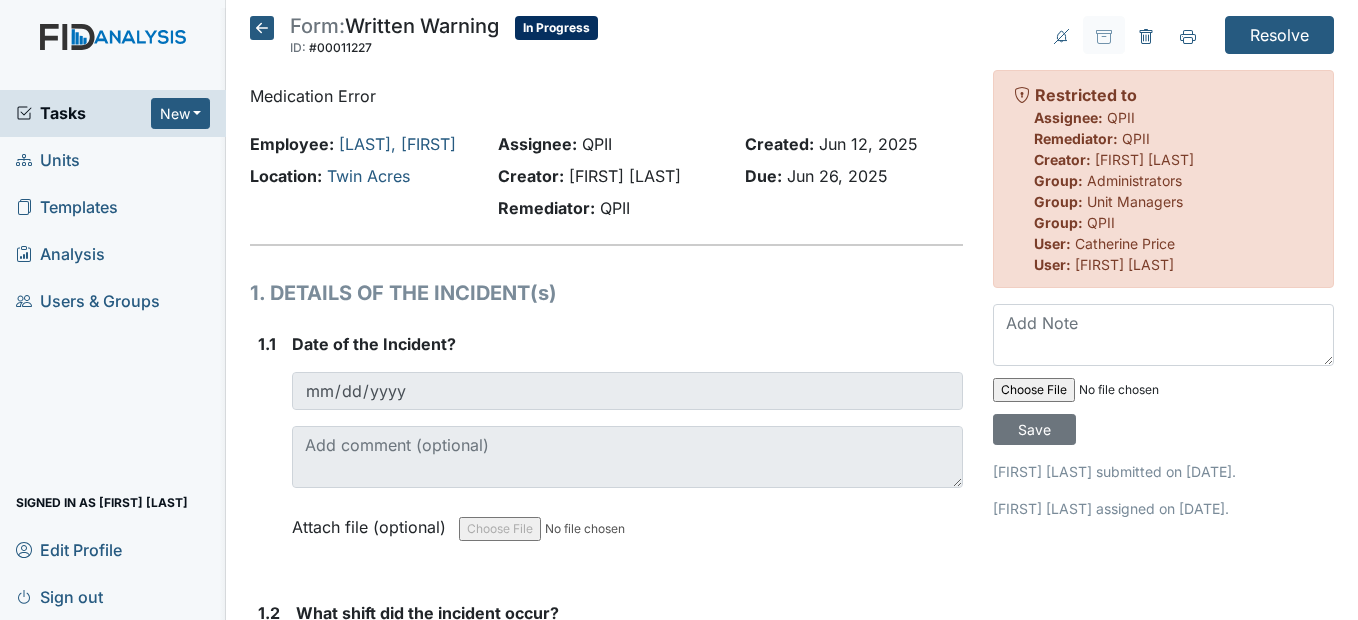 click 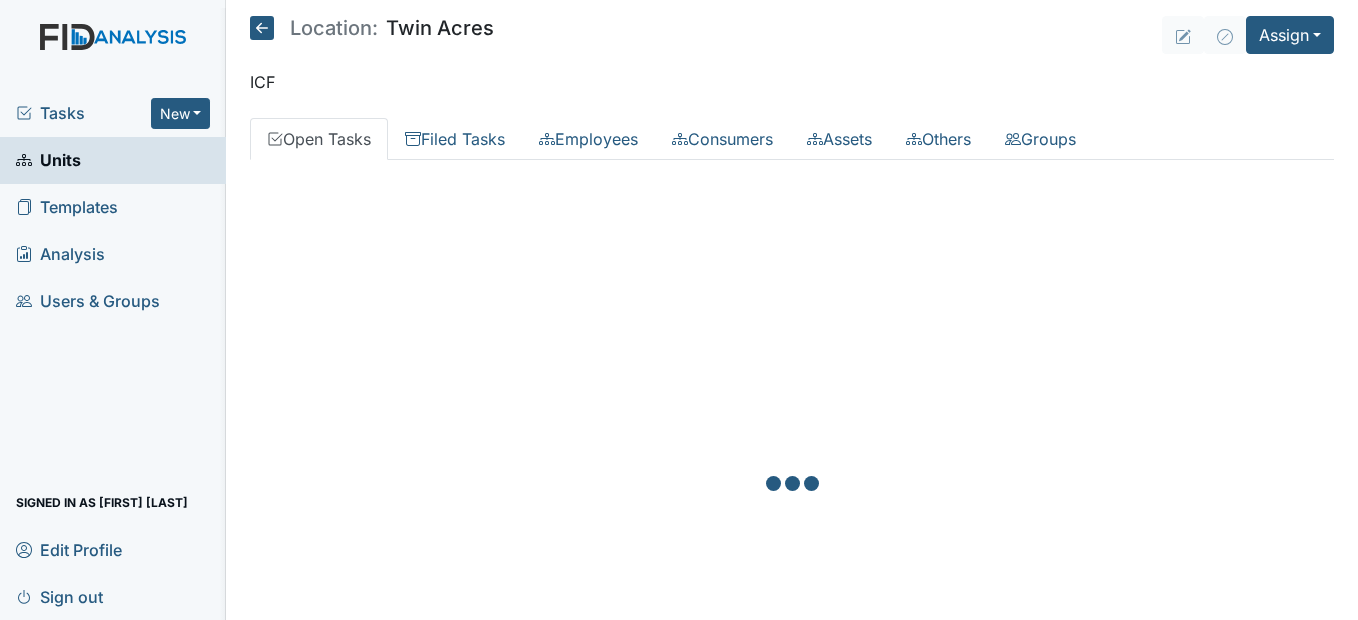 scroll, scrollTop: 0, scrollLeft: 0, axis: both 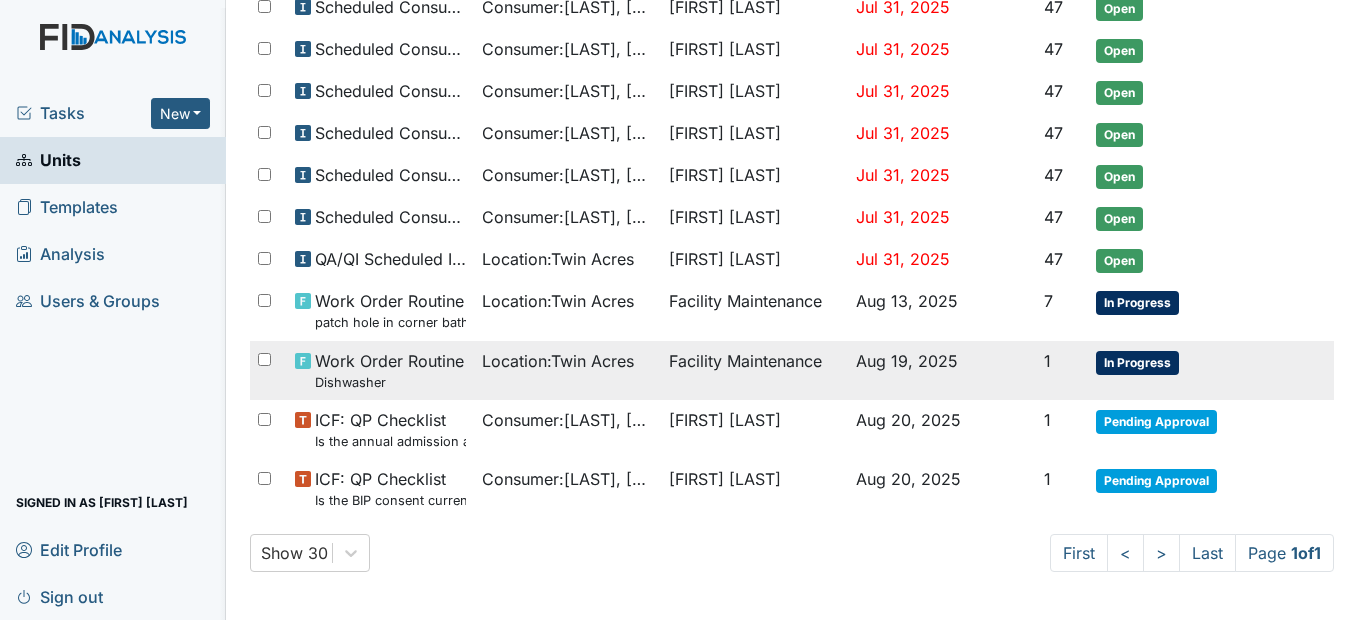 click on "Facility Maintenance" at bounding box center [754, 370] 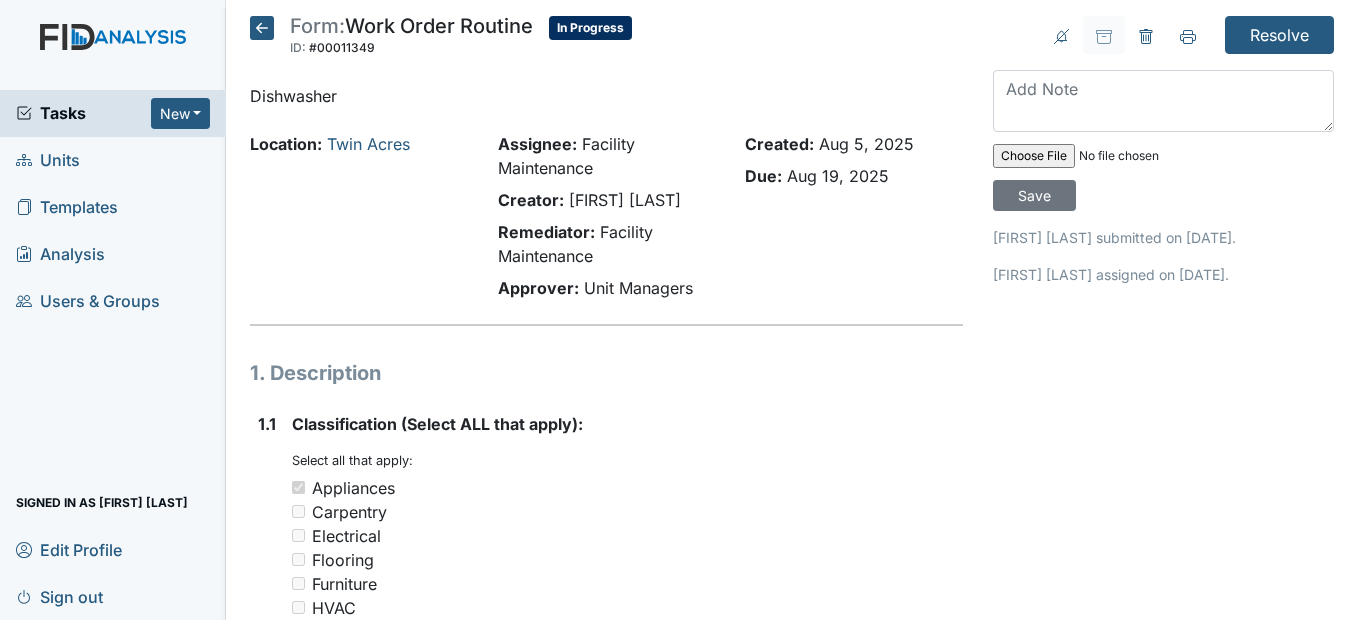 scroll, scrollTop: 0, scrollLeft: 0, axis: both 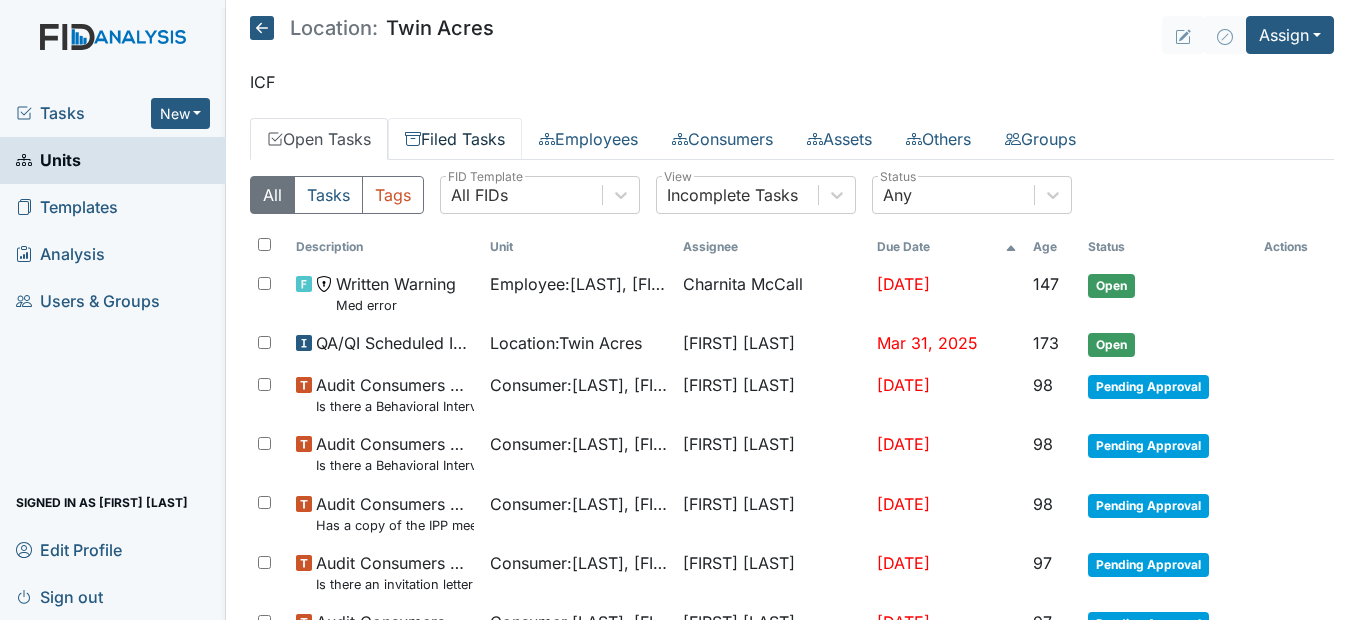 click on "Filed Tasks" at bounding box center (455, 139) 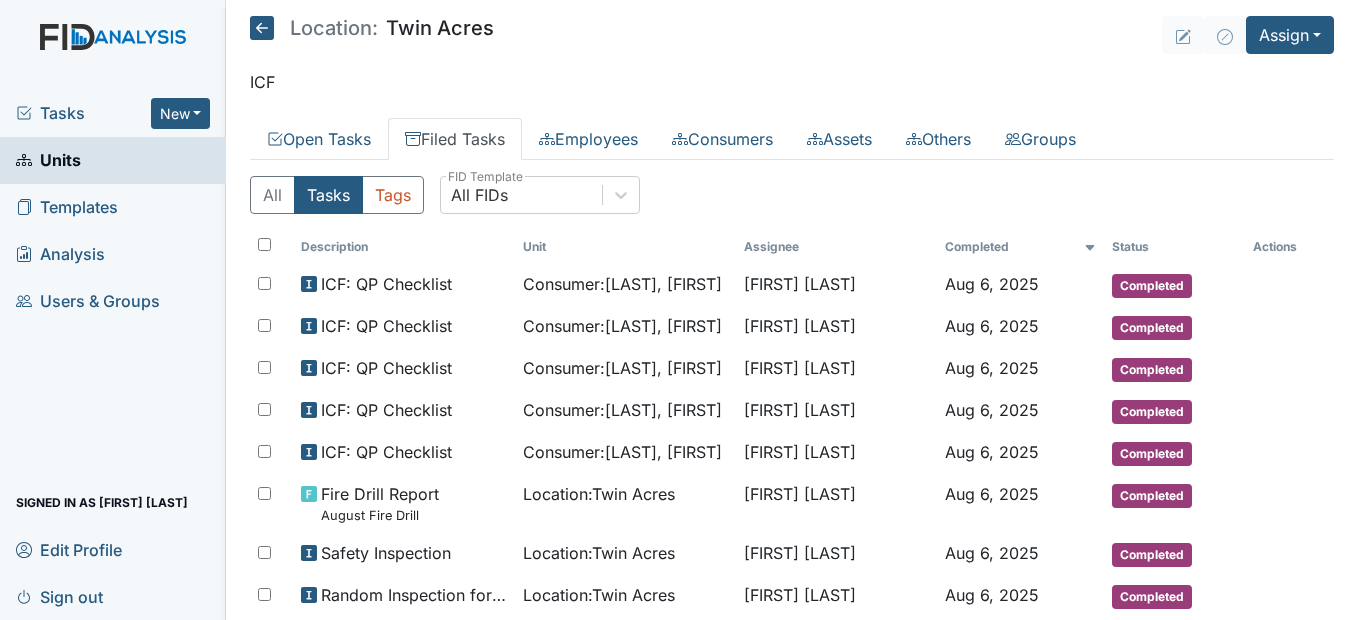 click on "Filed Tasks" at bounding box center [455, 139] 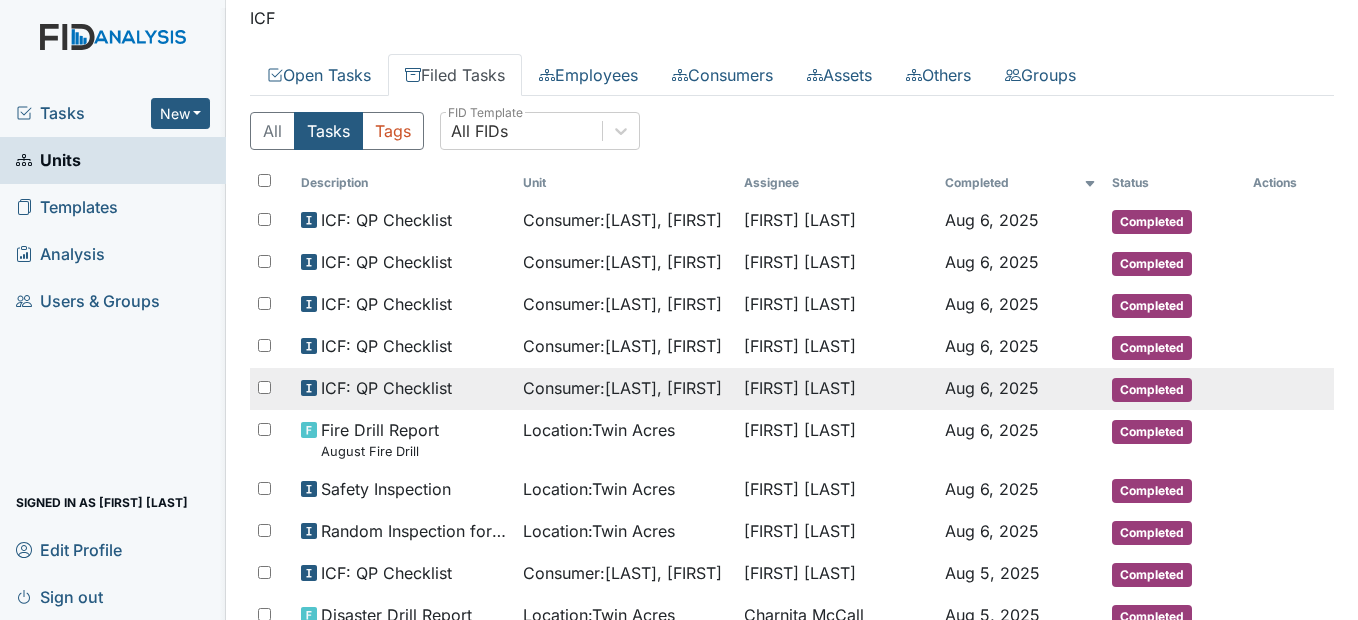 scroll, scrollTop: 100, scrollLeft: 0, axis: vertical 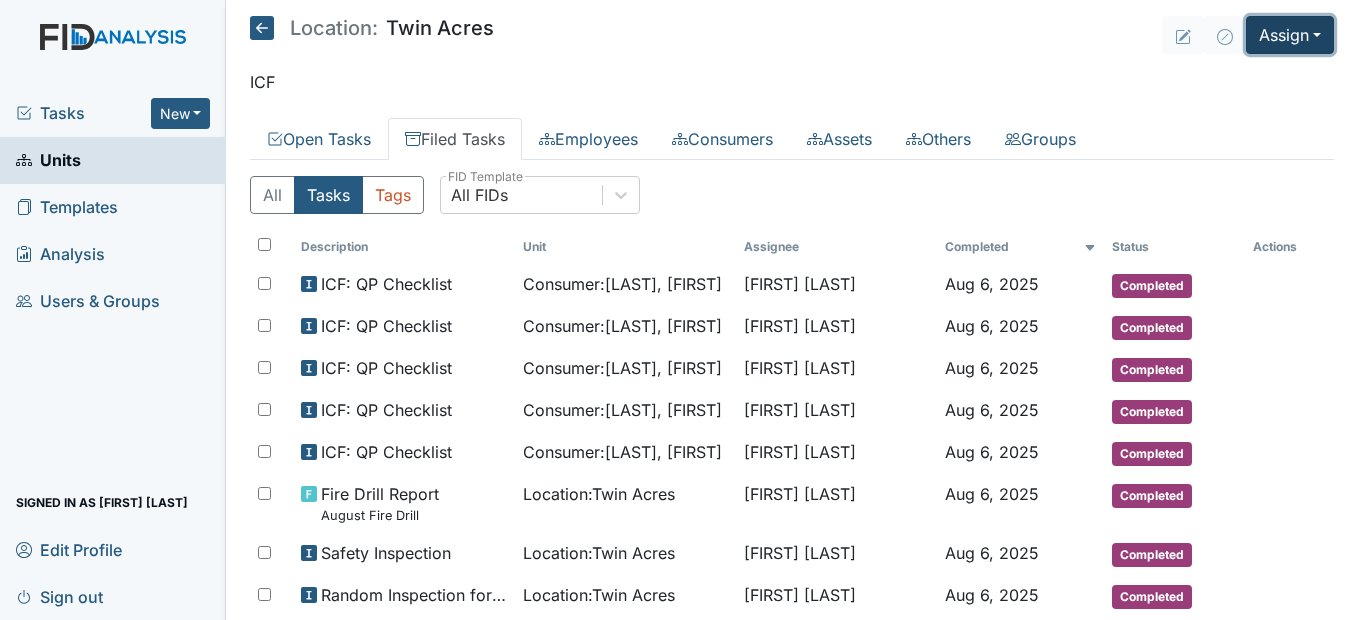 click on "Assign" at bounding box center [1290, 35] 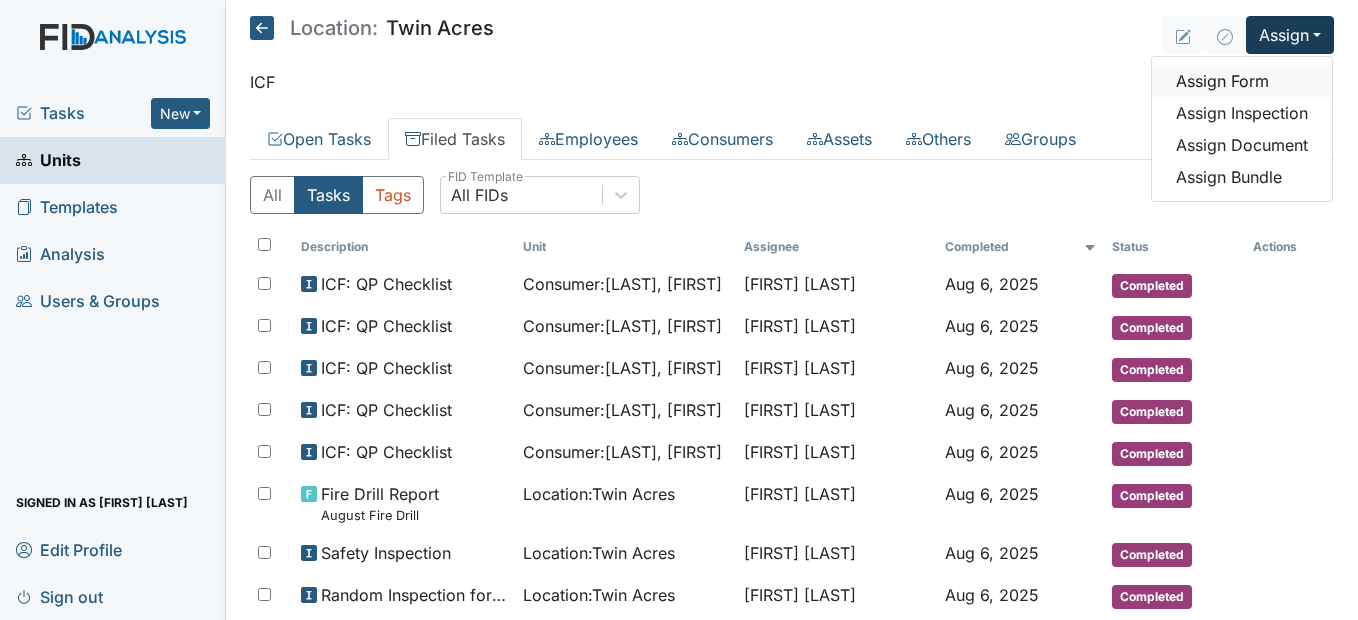 click on "Assign Form" at bounding box center (1242, 81) 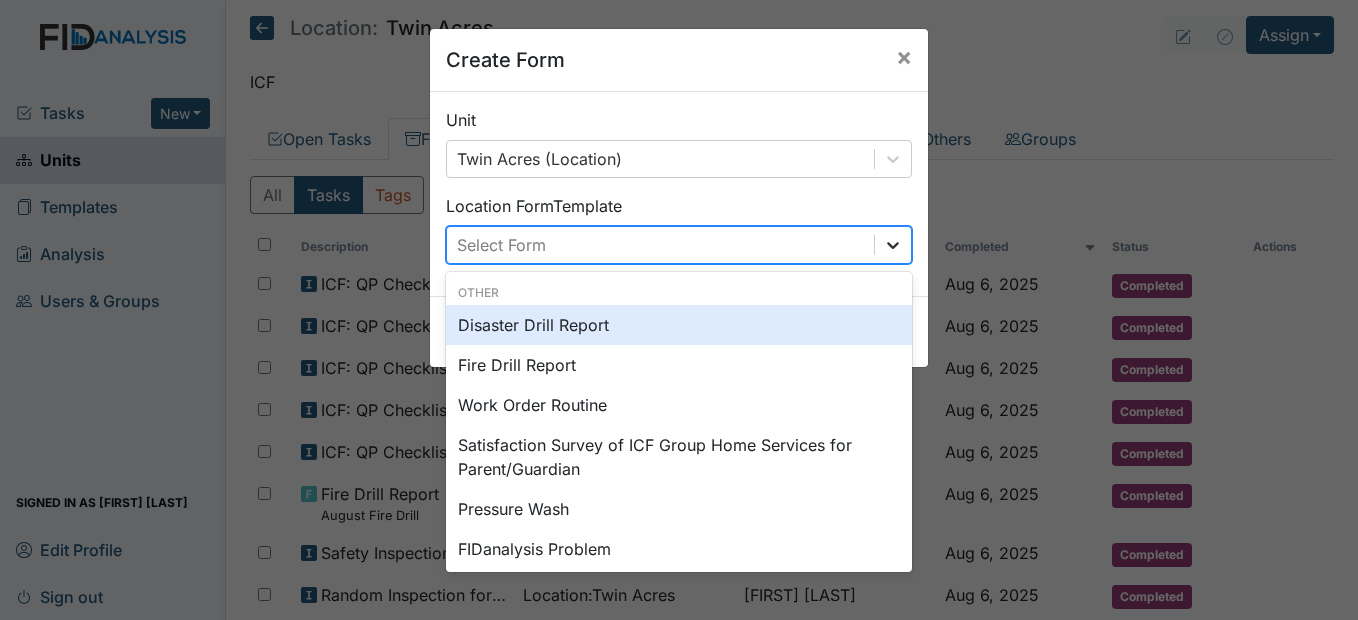click at bounding box center [893, 245] 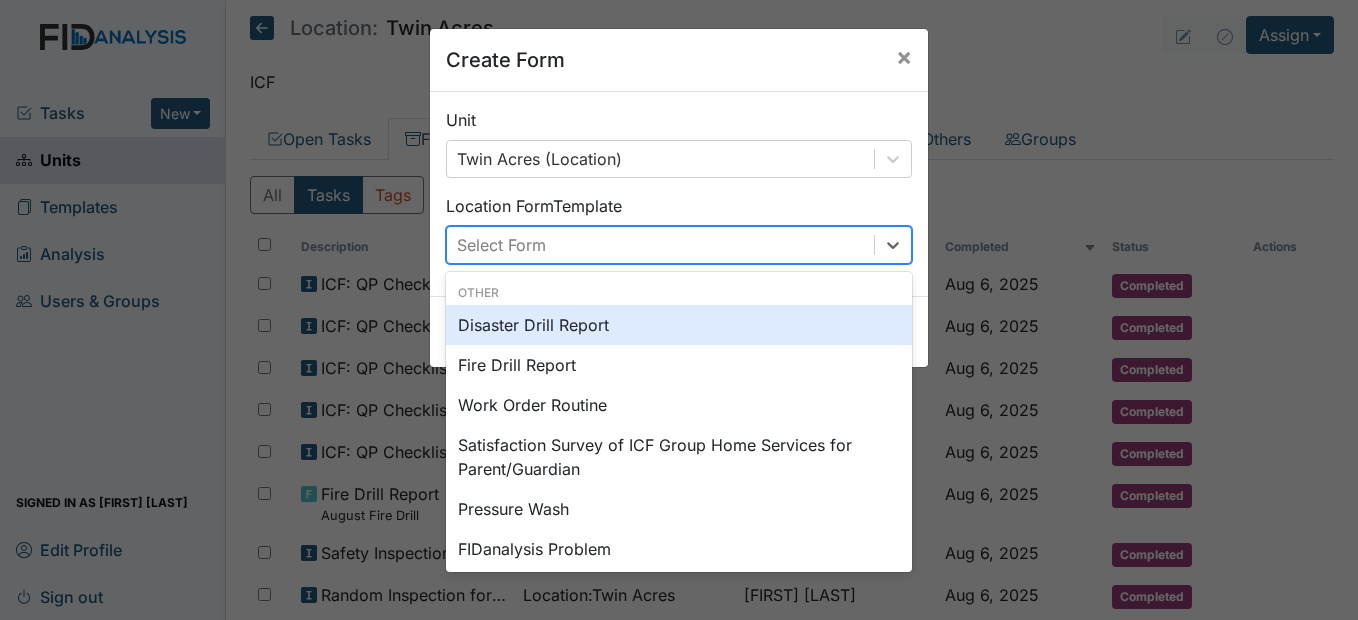 click on "Create Form   × Unit  Twin Acres (Location)   Location   Form  Template      option Disaster Drill Report focused, 0 of 2. 12 results available. Use Up and Down to choose options, press Enter to select the currently focused option, press Escape to exit the menu, press Tab to select the option and exit the menu. Select Form Other Disaster Drill Report    Fire Drill Report Work Order Routine Satisfaction Survey of ICF Group Home Services for Parent/Guardian Pressure Wash FIDanalysis Problem HVAC PM IT Work Order CAMERA Work Order APPLIANCE PM  EMERGENCY Work Order  Bushes/Landscaping inspection Add Task" at bounding box center (679, 310) 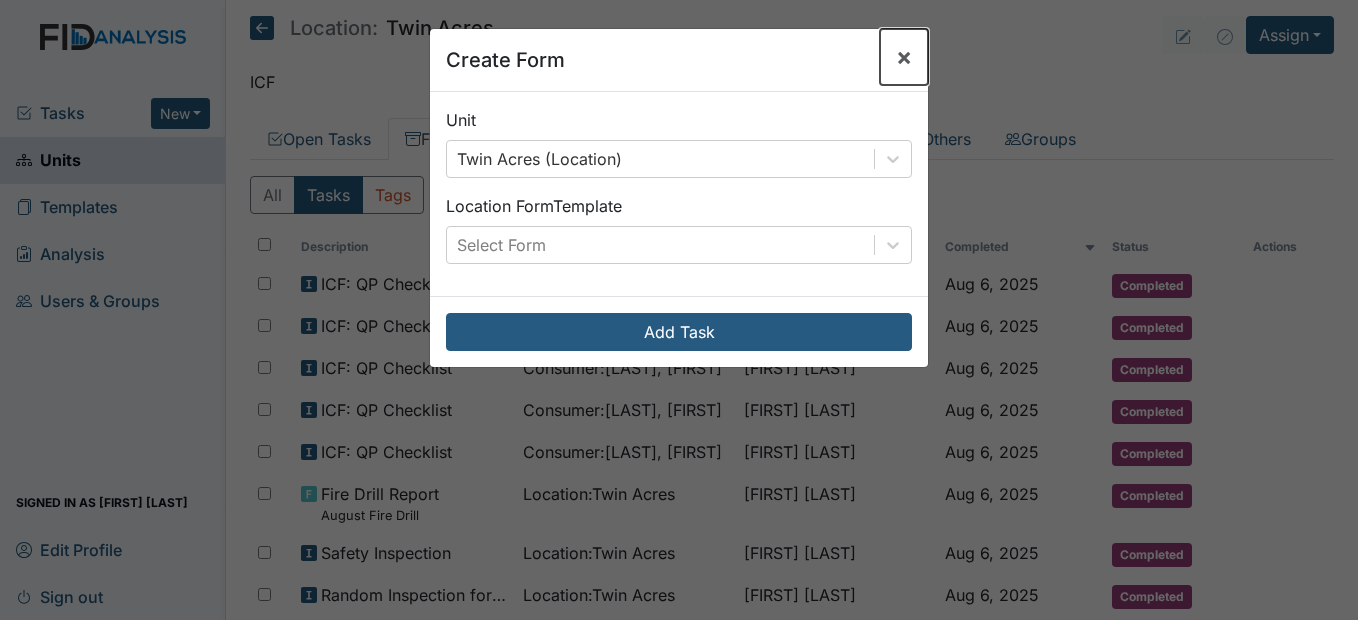 click on "×" at bounding box center [904, 56] 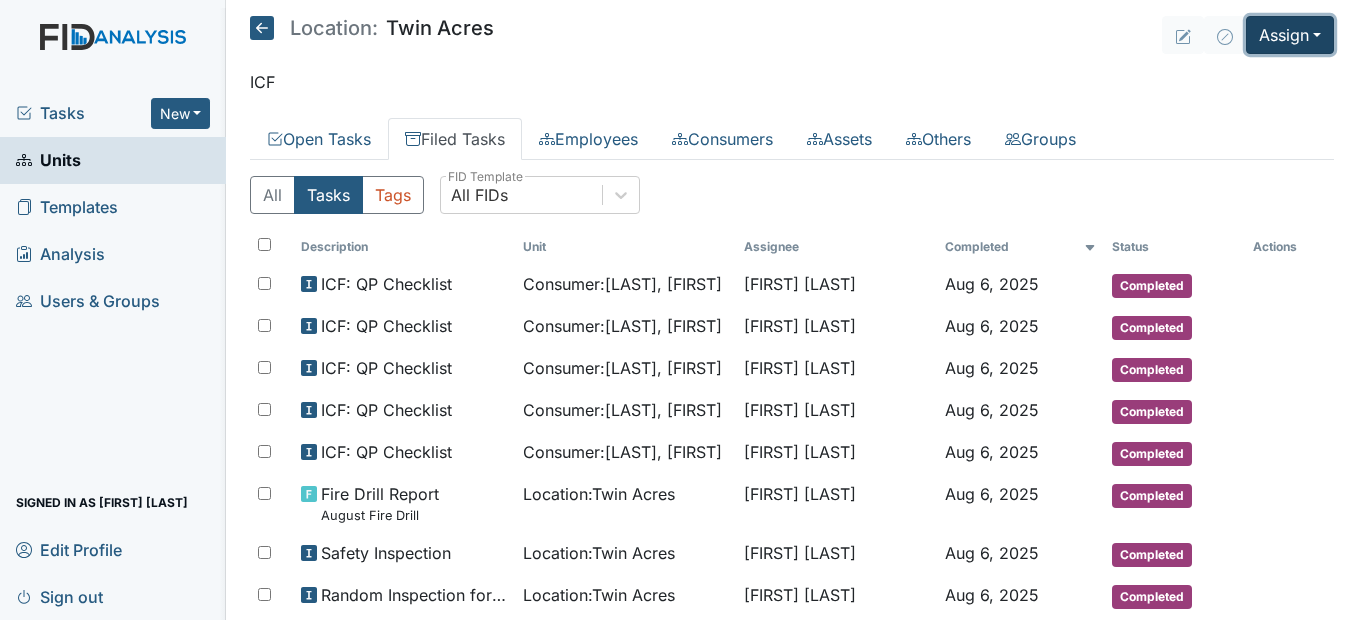 click on "Assign" at bounding box center [1290, 35] 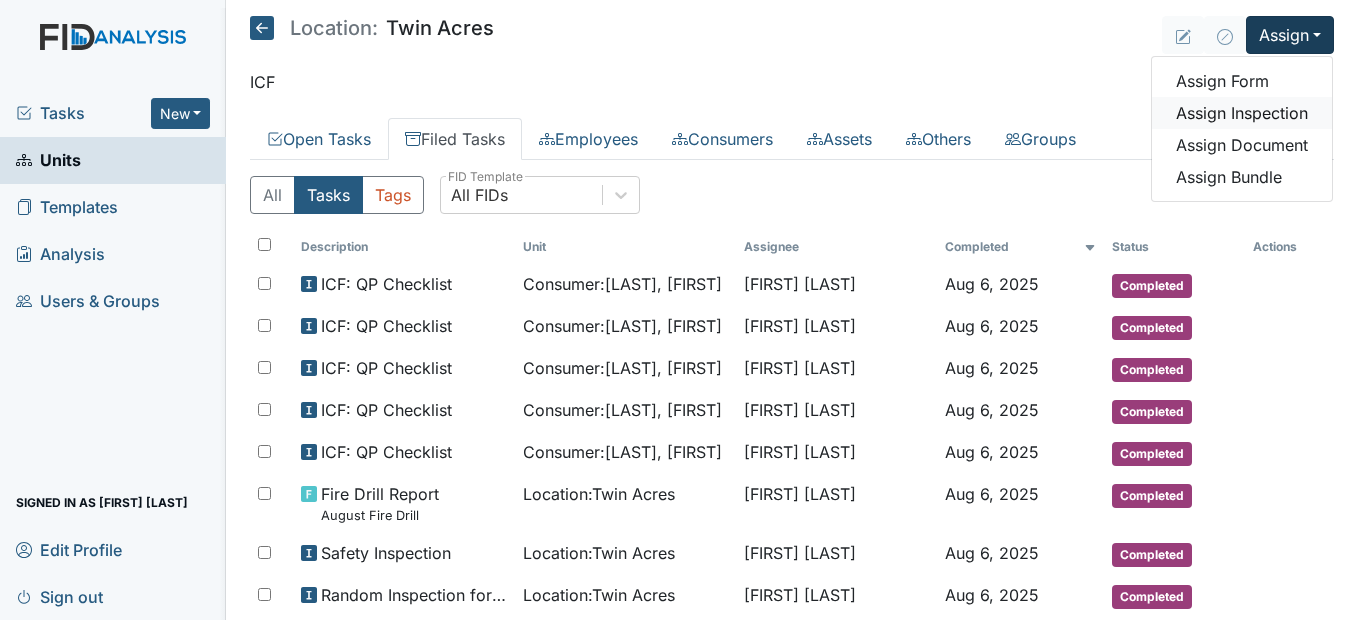 click on "Assign Inspection" at bounding box center (1242, 113) 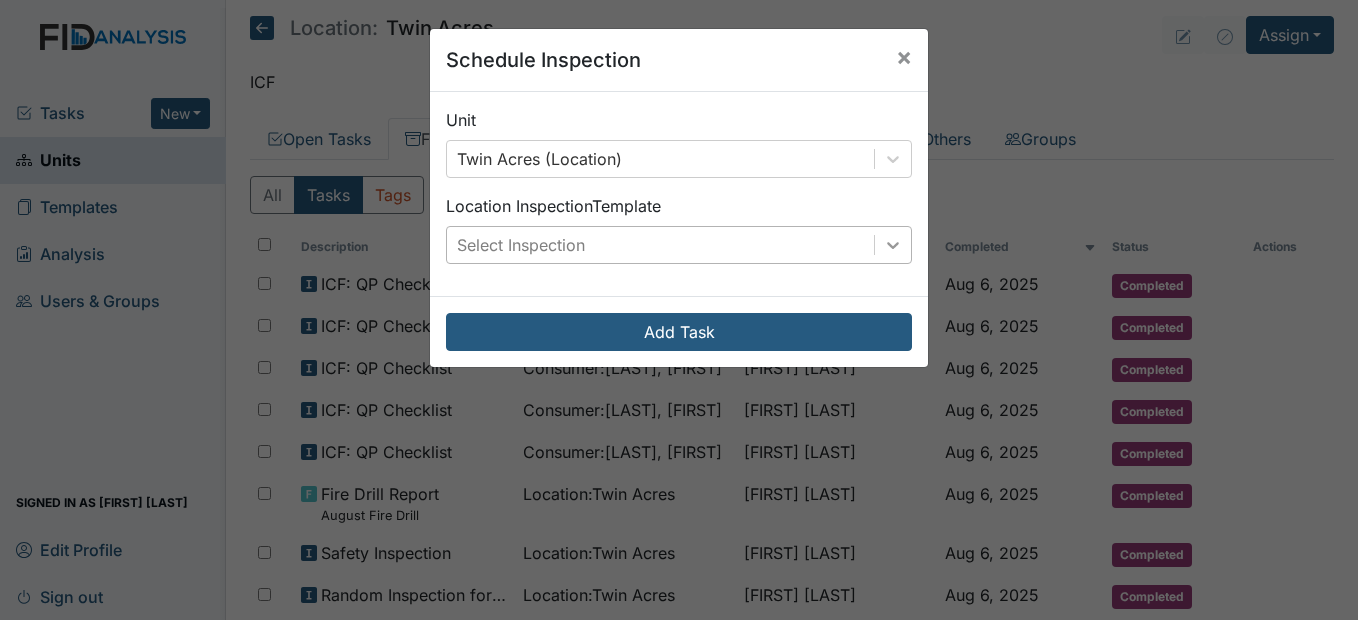 click 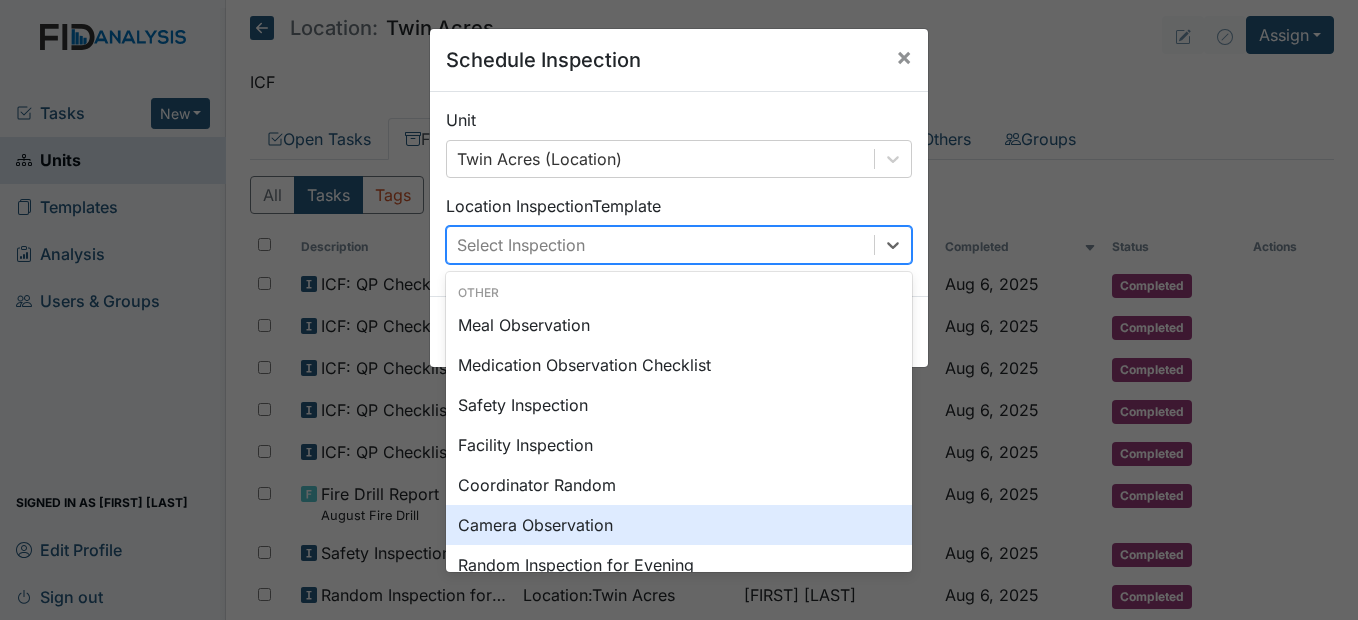 click on "Camera Observation" at bounding box center [679, 525] 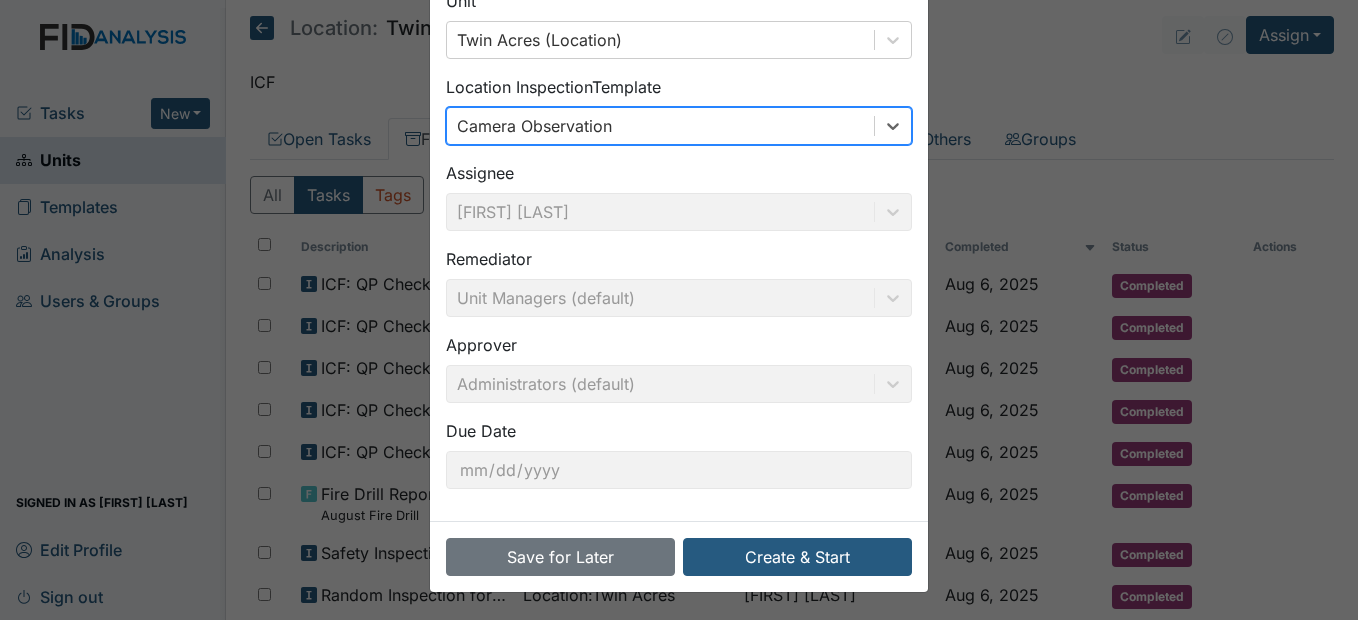 scroll, scrollTop: 120, scrollLeft: 0, axis: vertical 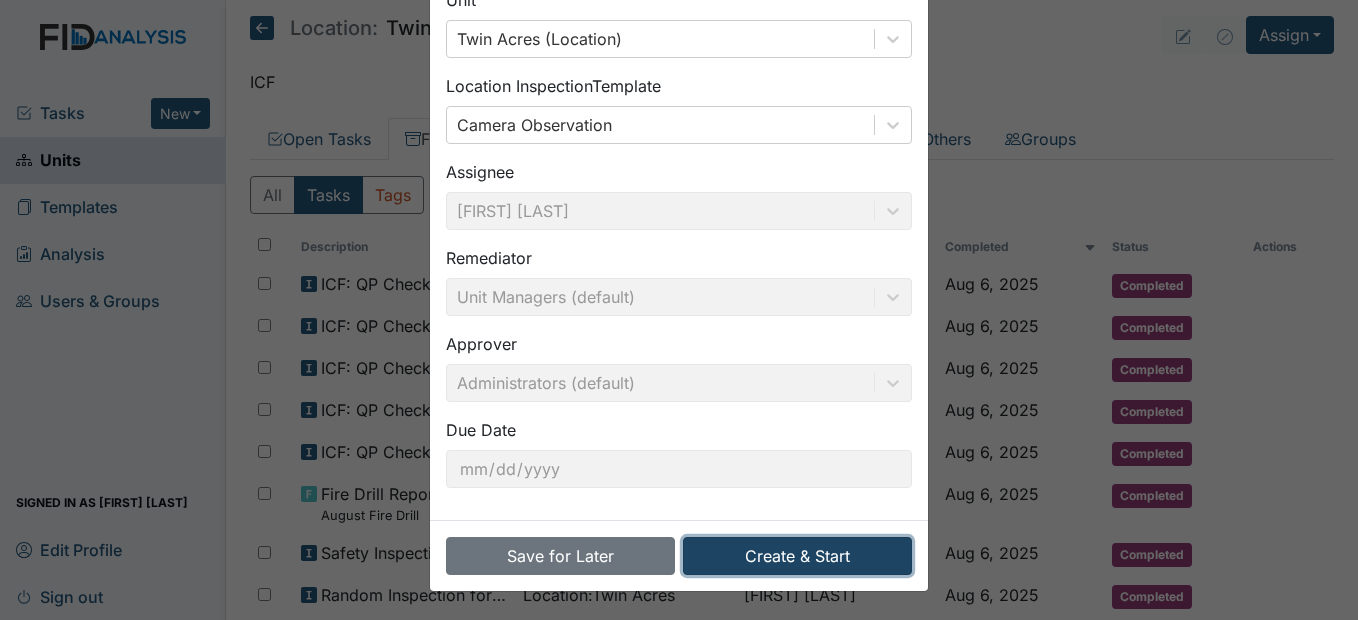click on "Create & Start" at bounding box center [797, 556] 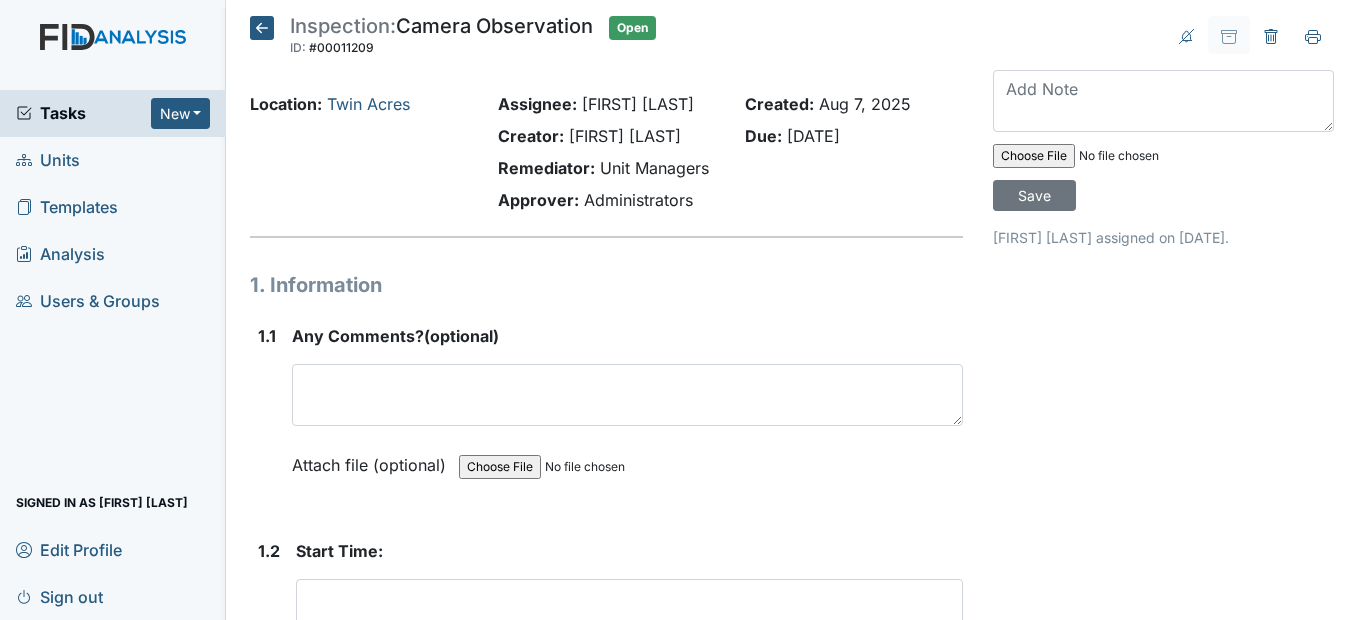 scroll, scrollTop: 0, scrollLeft: 0, axis: both 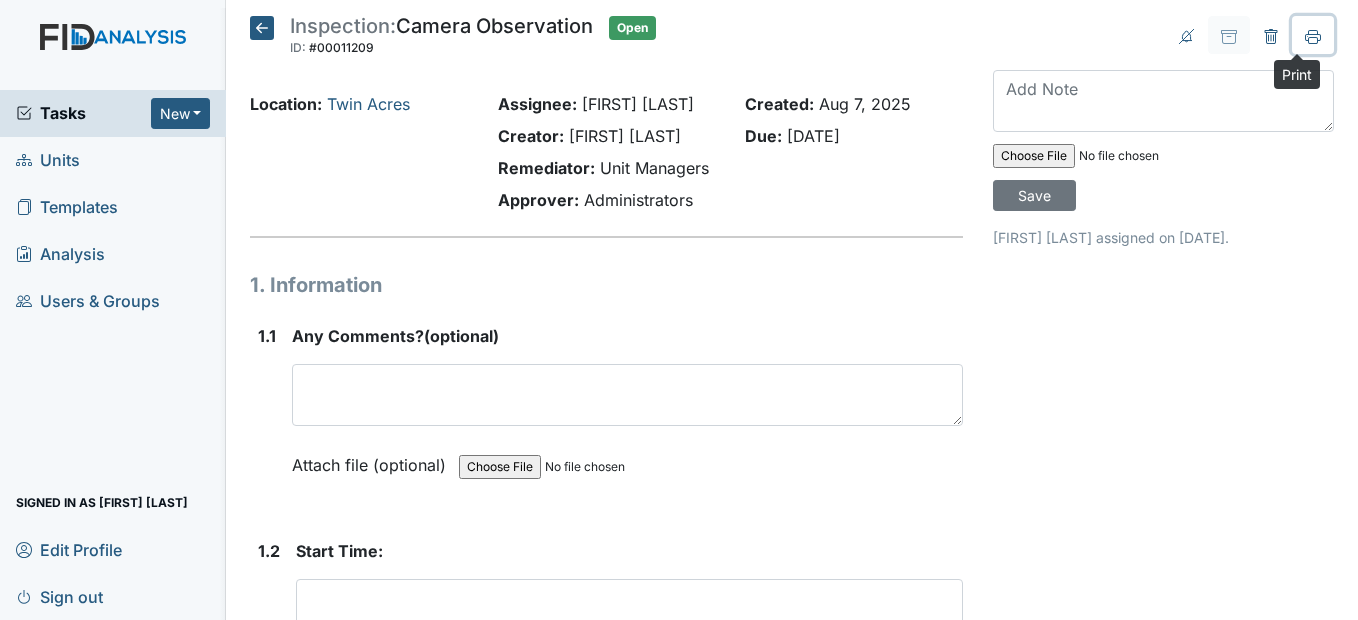 click 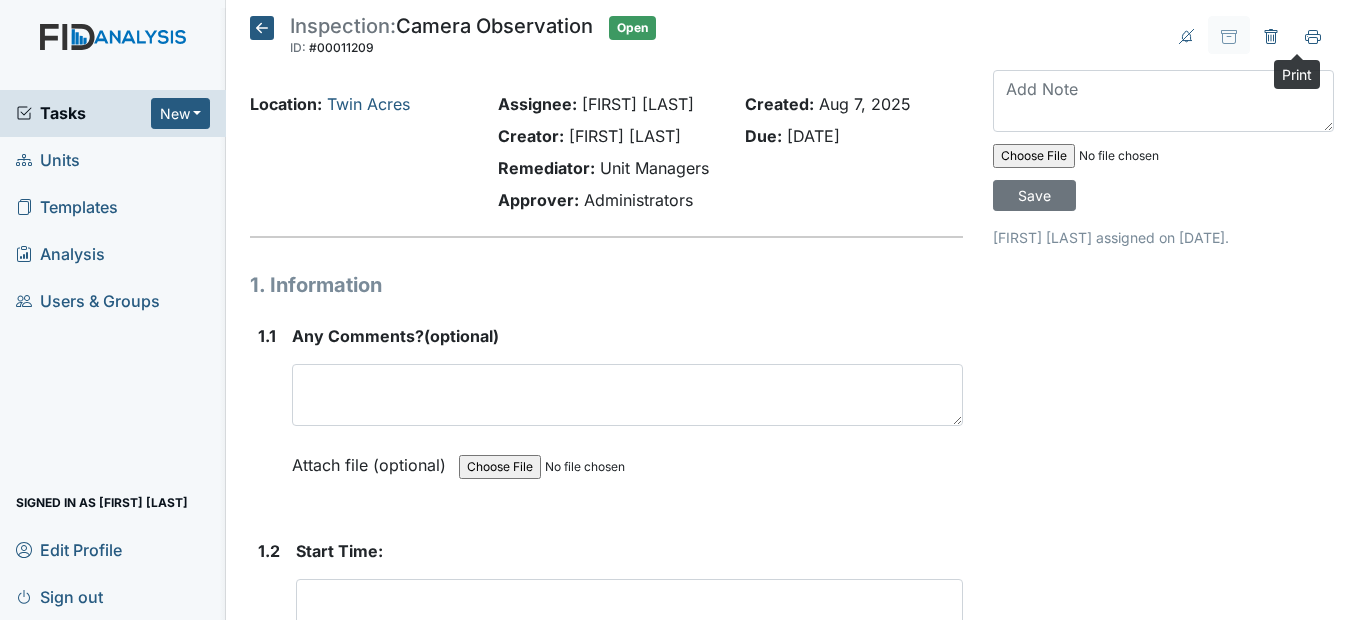 click 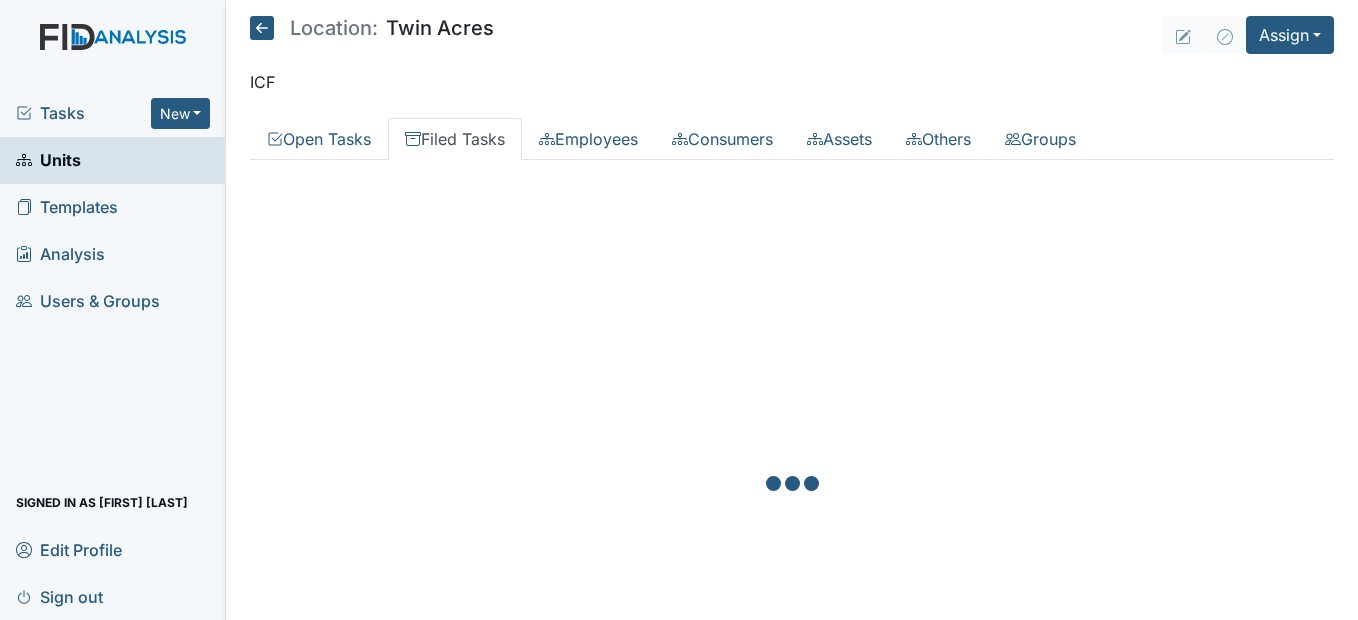 scroll, scrollTop: 0, scrollLeft: 0, axis: both 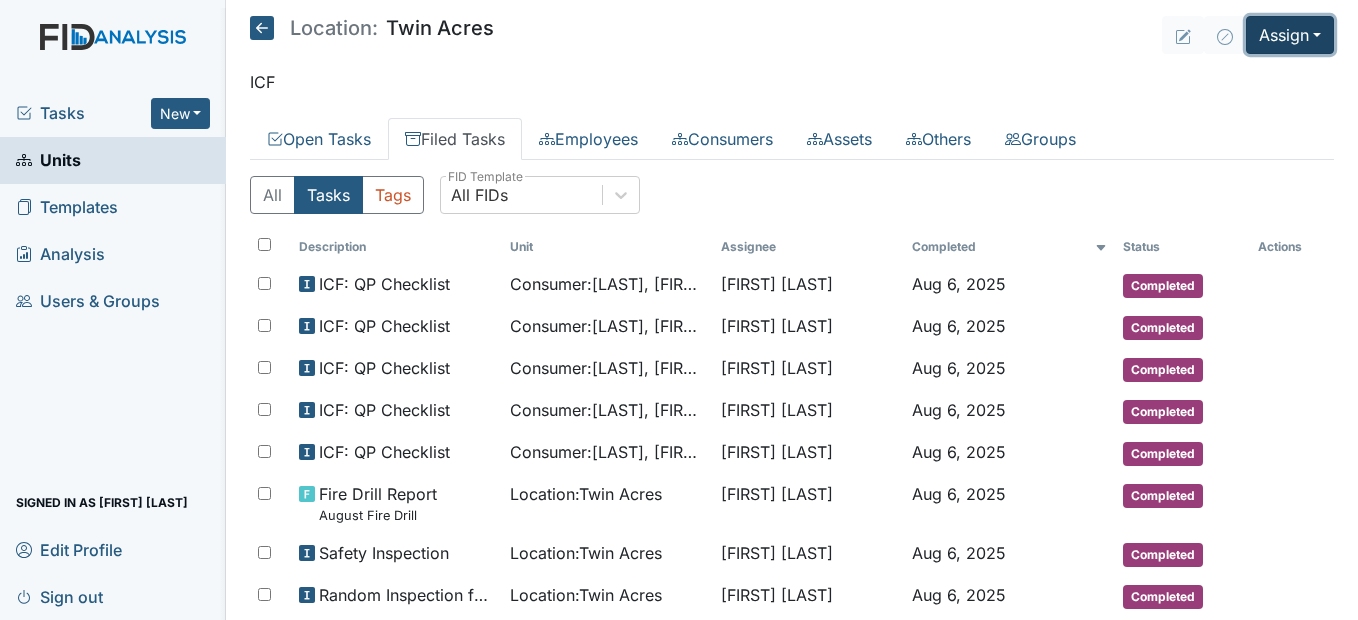 click on "Assign" at bounding box center (1290, 35) 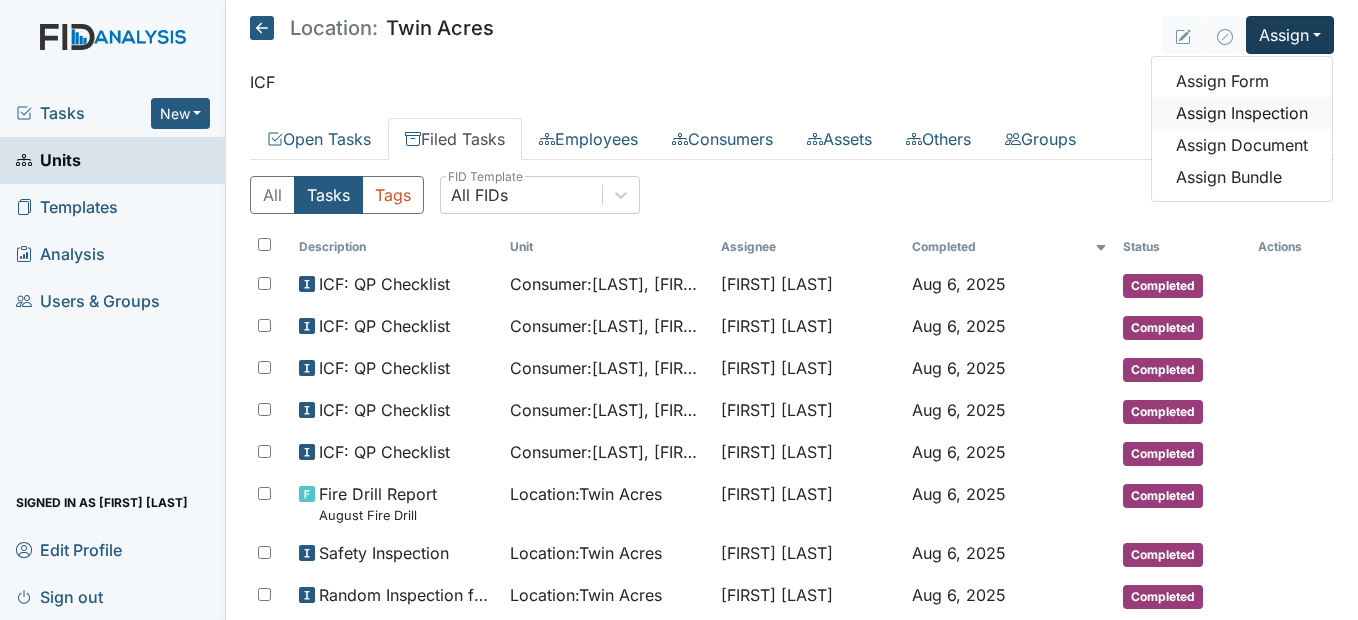 click on "Assign Inspection" at bounding box center [1242, 113] 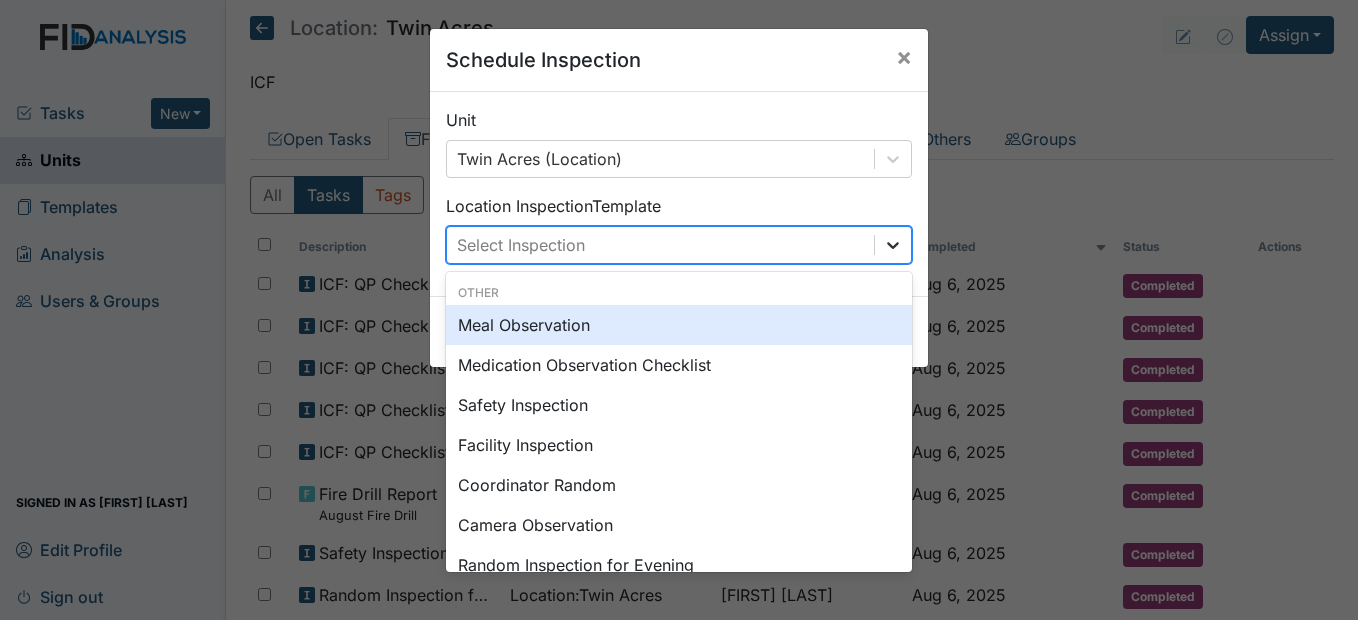 click at bounding box center [893, 245] 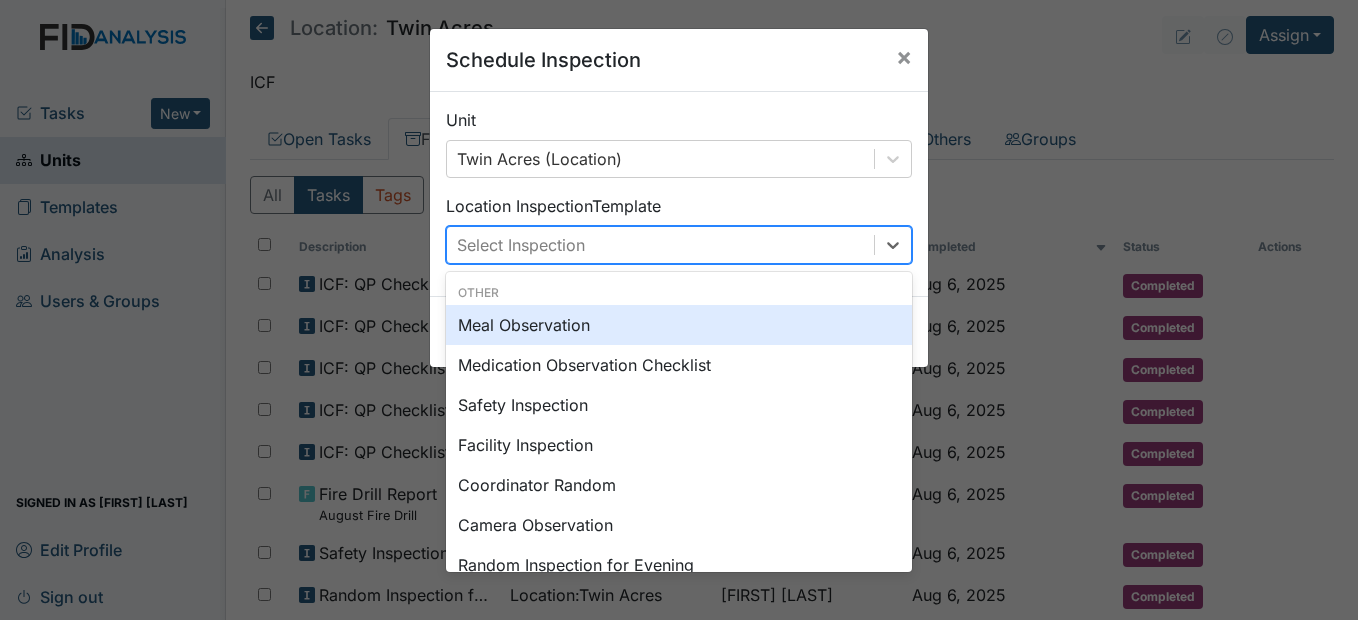 click on "Meal Observation" at bounding box center [679, 325] 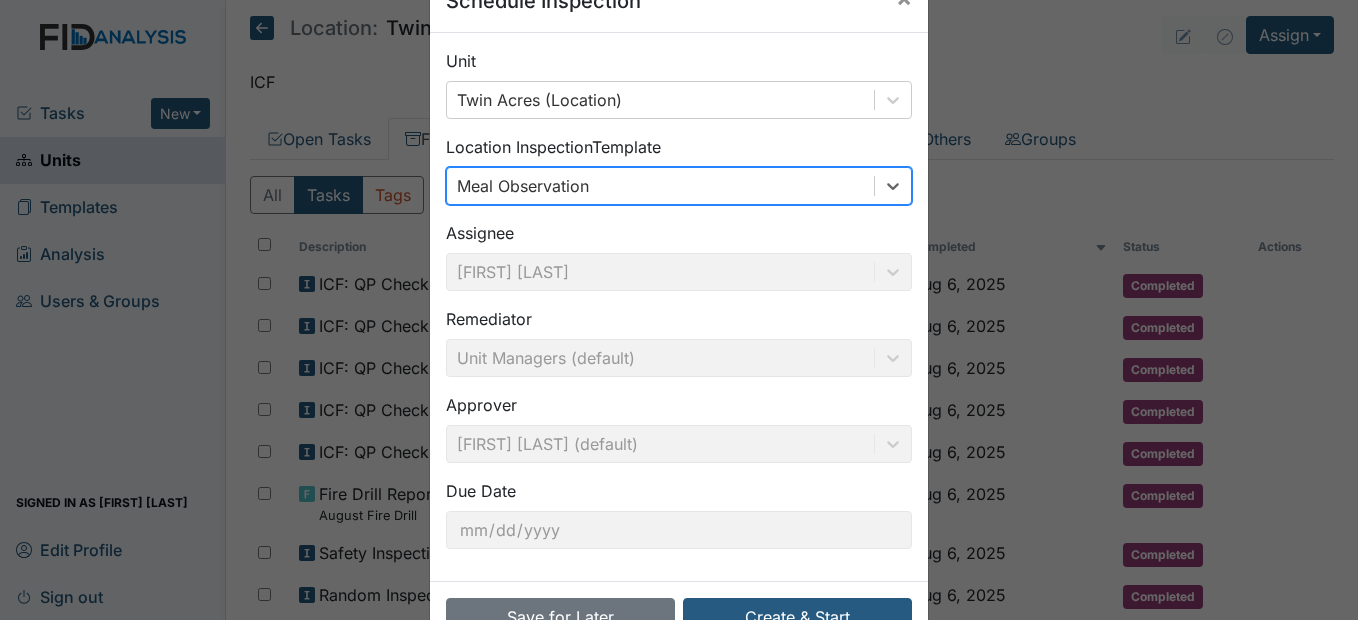 scroll, scrollTop: 120, scrollLeft: 0, axis: vertical 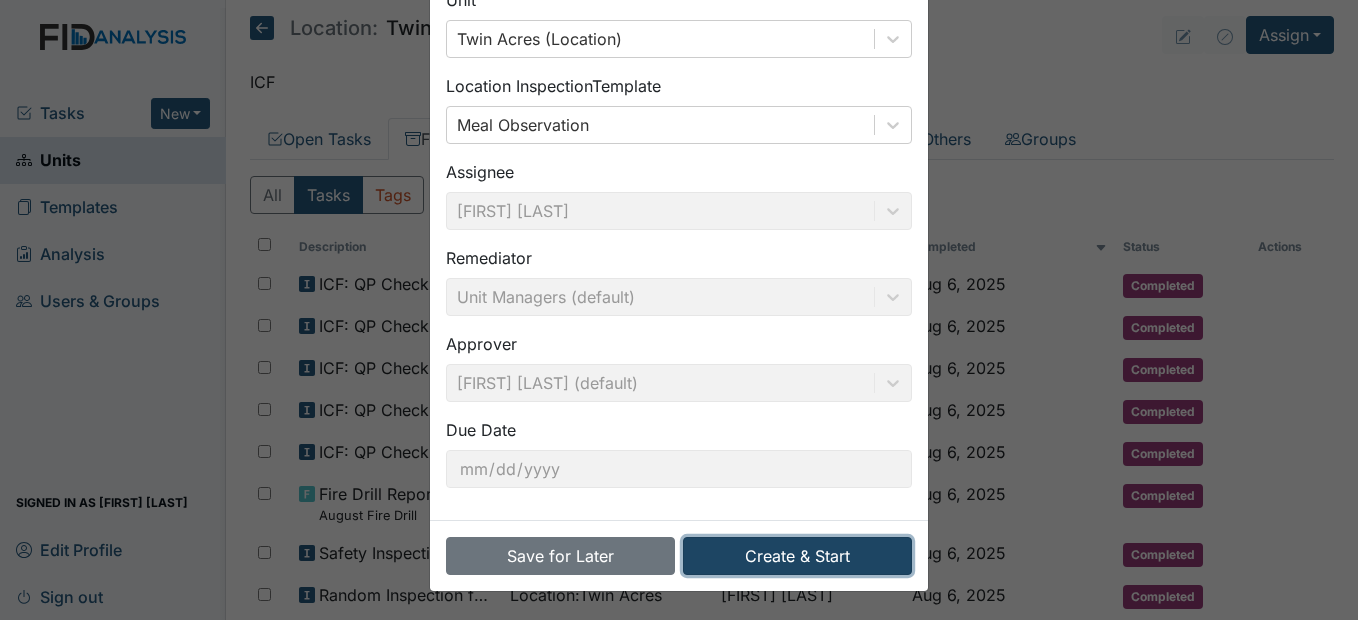 click on "Create & Start" at bounding box center (797, 556) 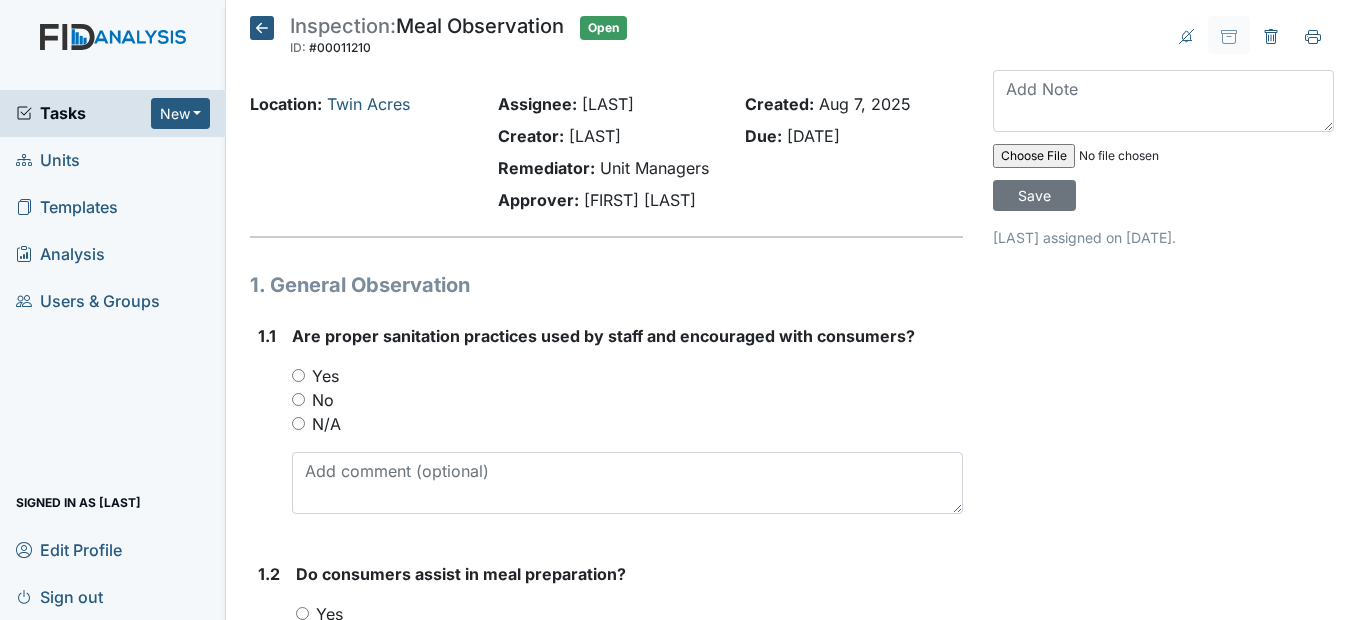 scroll, scrollTop: 0, scrollLeft: 0, axis: both 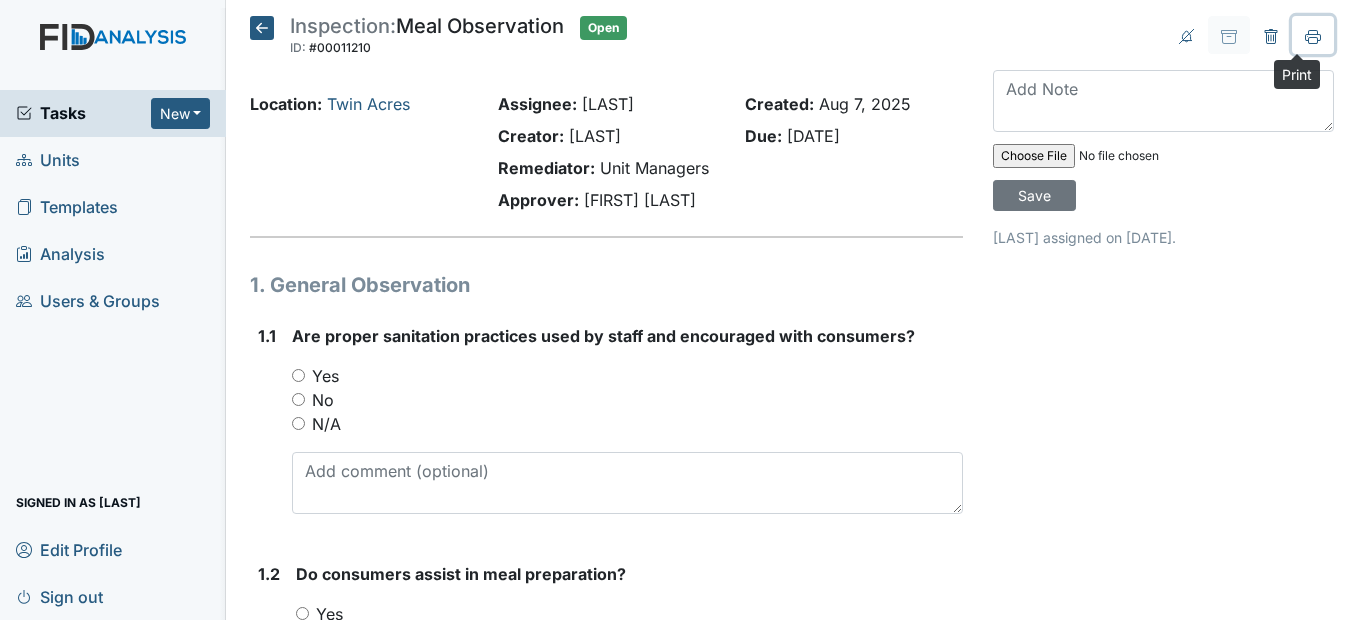 click 